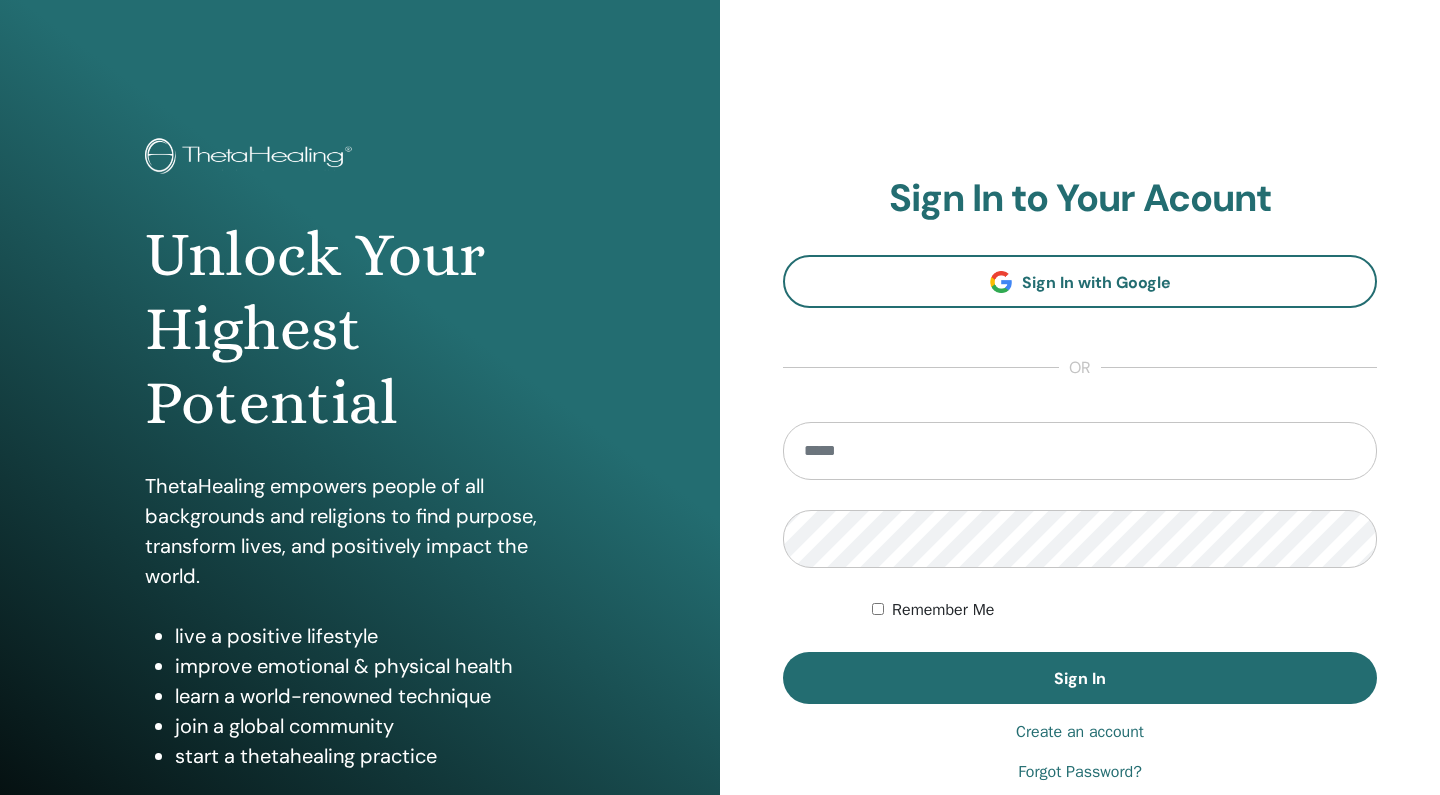 scroll, scrollTop: 0, scrollLeft: 0, axis: both 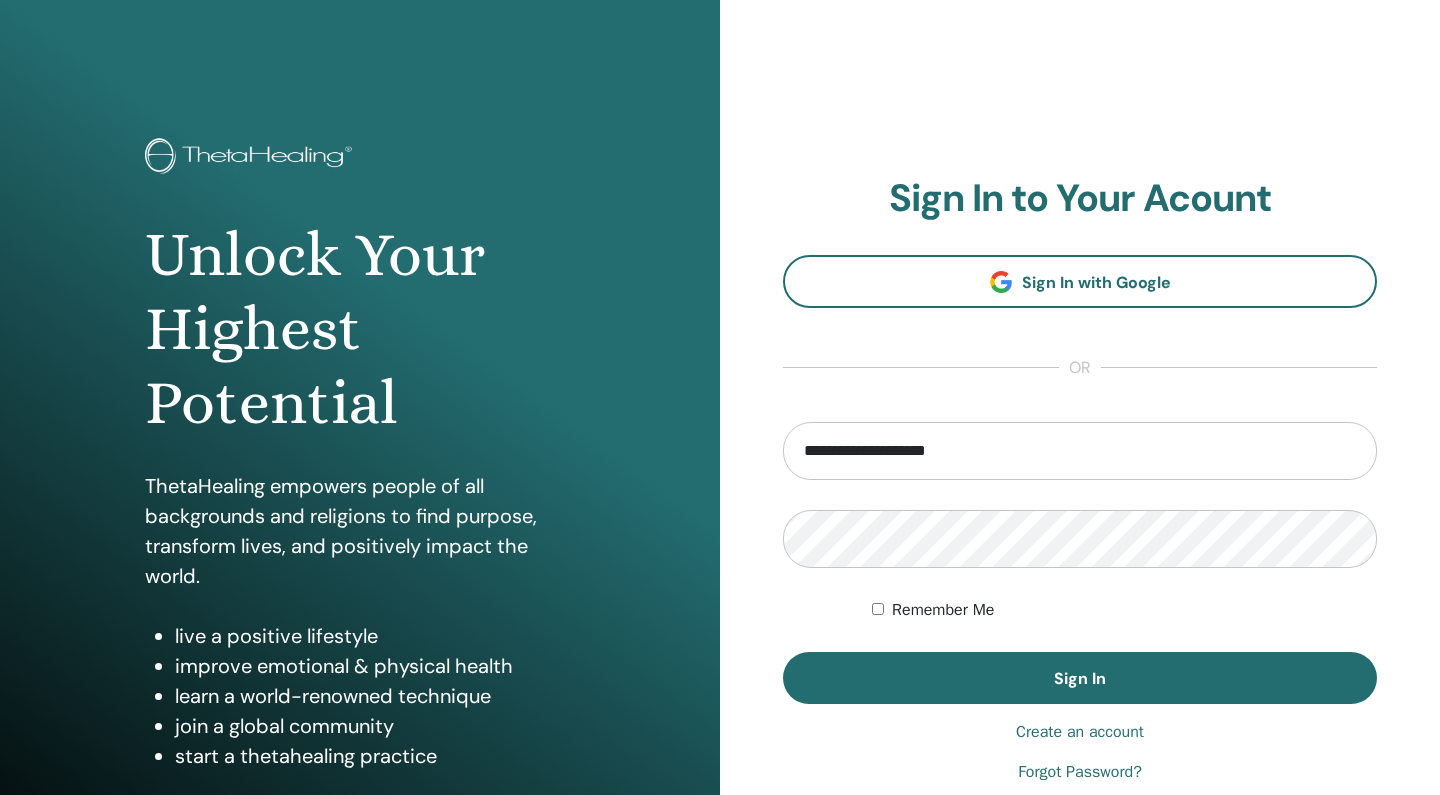 type on "**********" 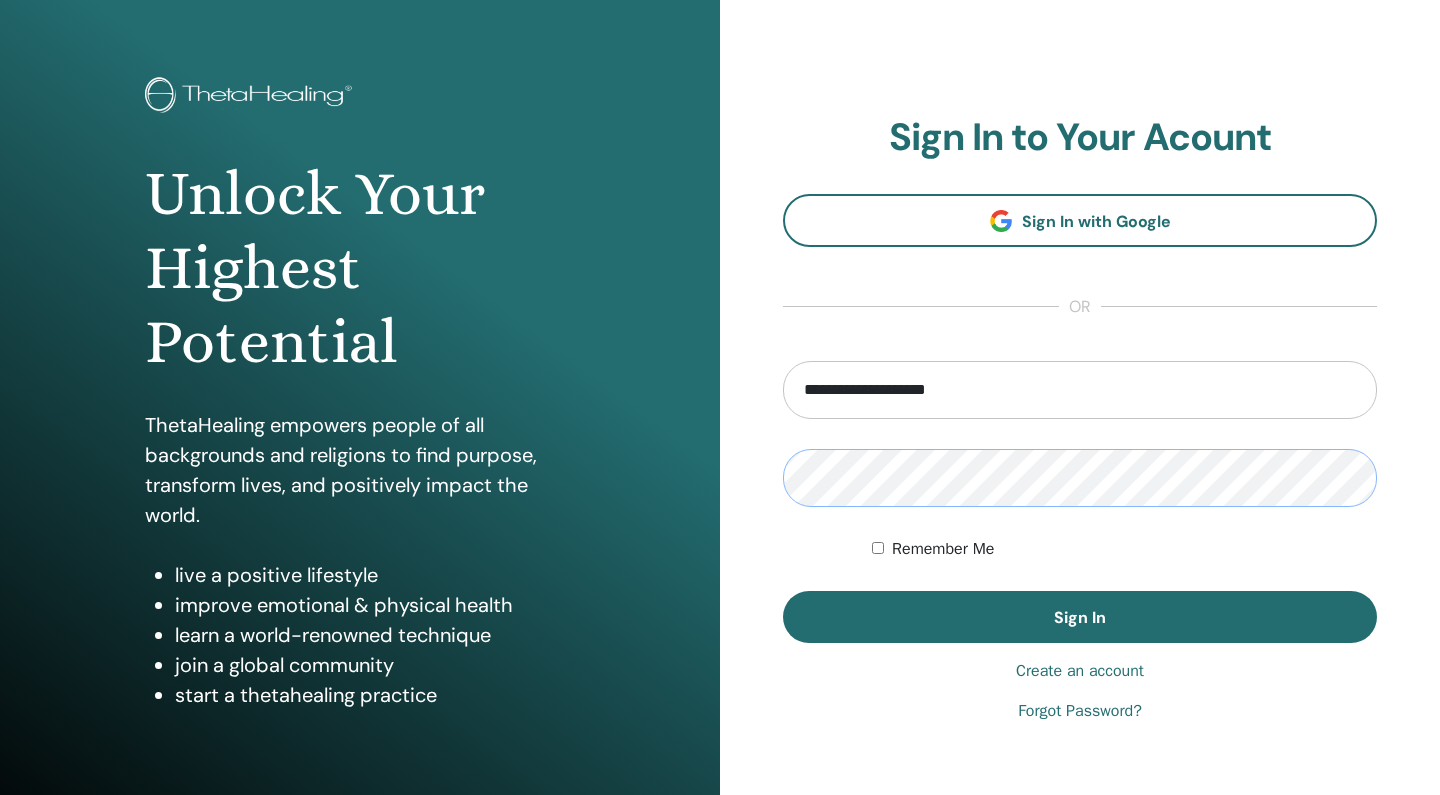 scroll, scrollTop: 66, scrollLeft: 0, axis: vertical 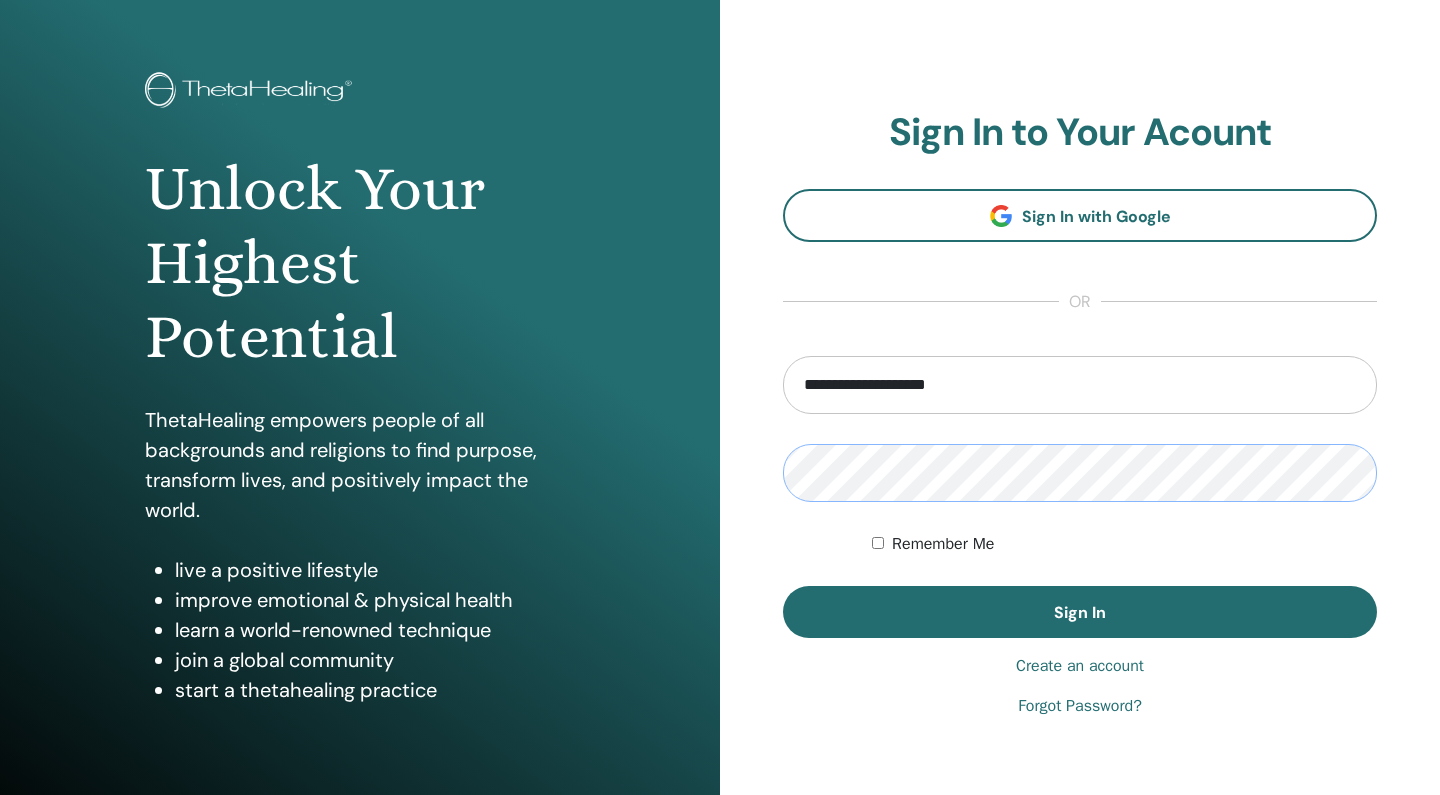 click on "**********" at bounding box center (1080, 414) 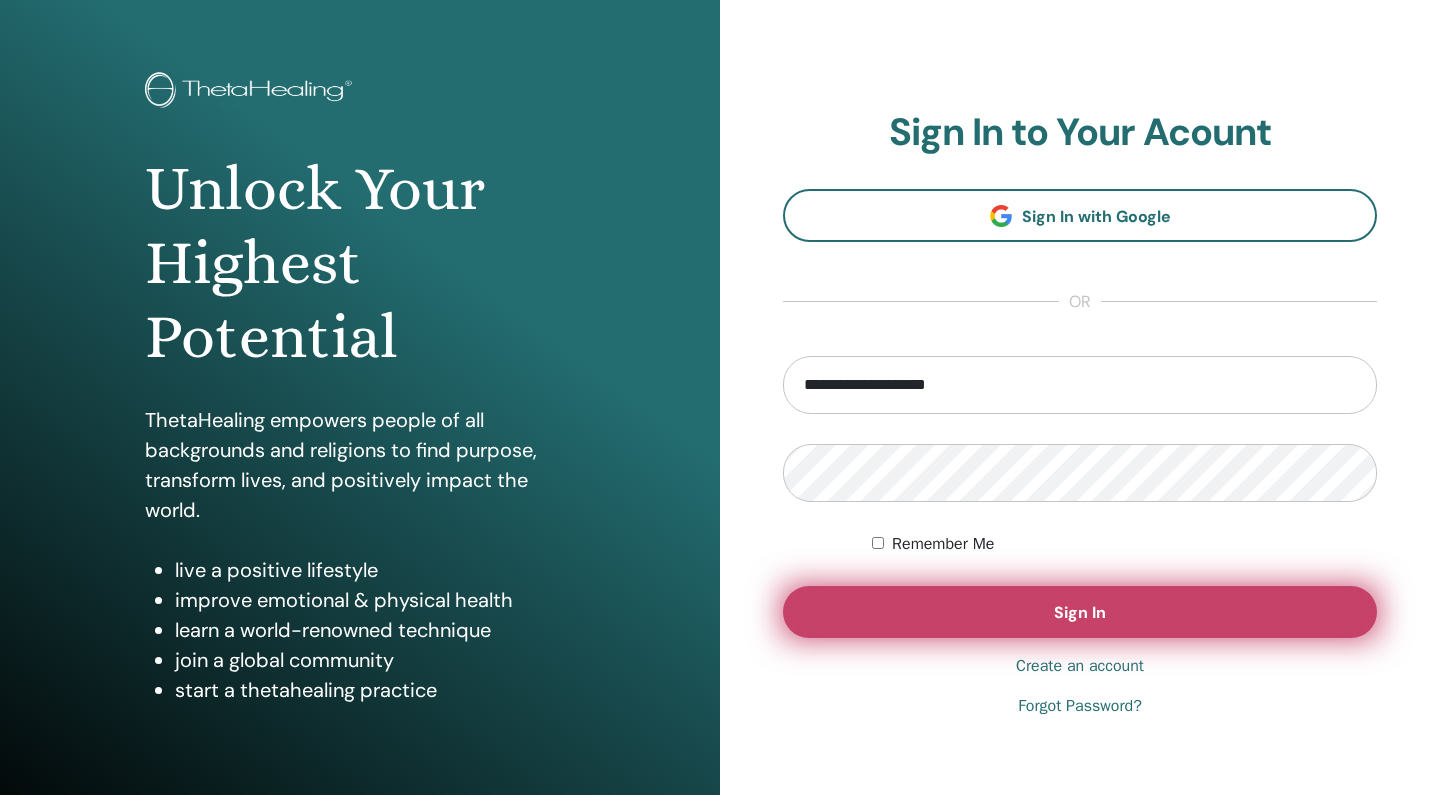 click on "Sign In" at bounding box center (1080, 612) 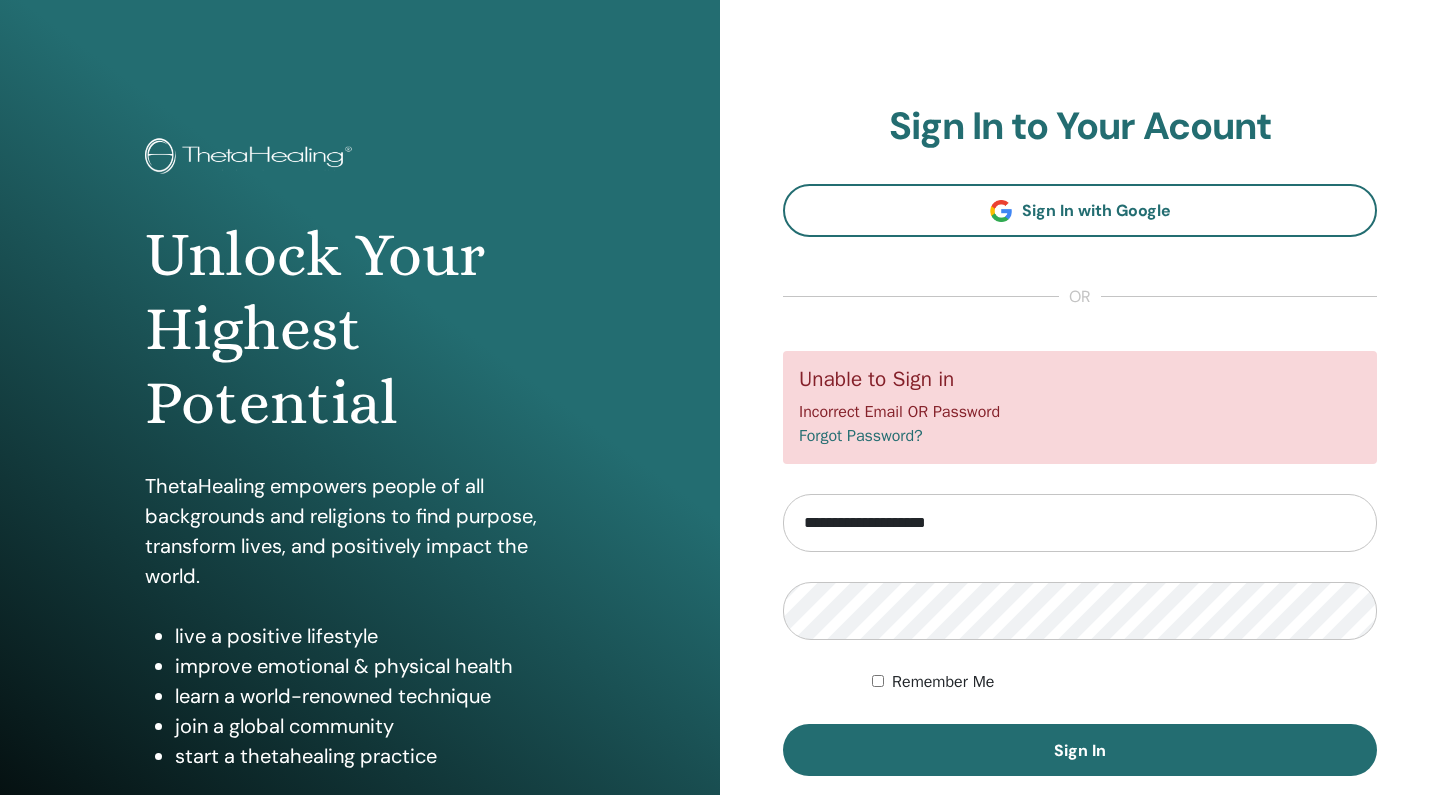 scroll, scrollTop: 0, scrollLeft: 0, axis: both 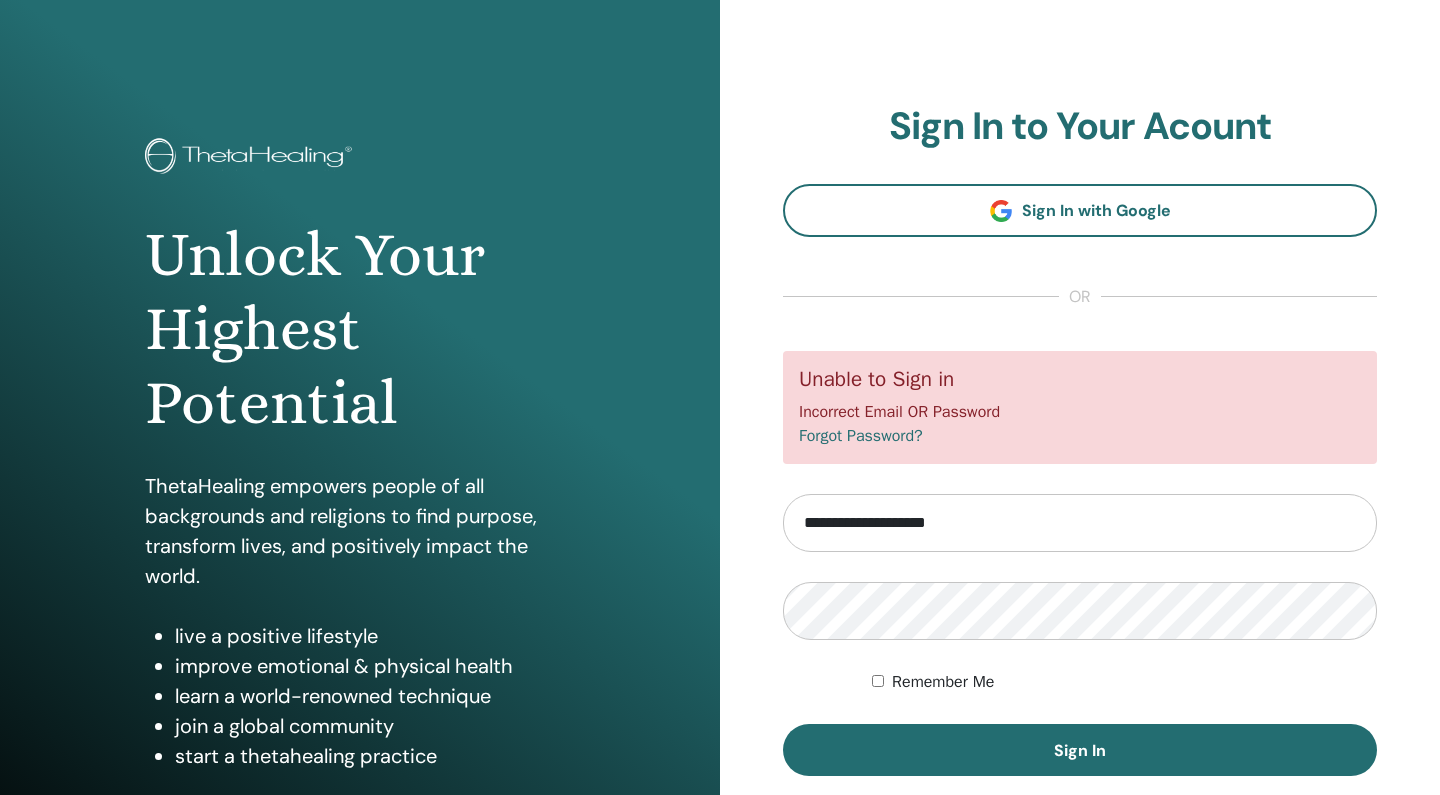 click on "Unlock Your Highest Potential
ThetaHealing empowers people of all backgrounds and religions to find purpose, transform lives, and positively impact the world.
live a positive lifestyle
improve emotional & physical health
learn a world-renowned technique
join a global community
start a thetahealing practice" at bounding box center [360, 480] 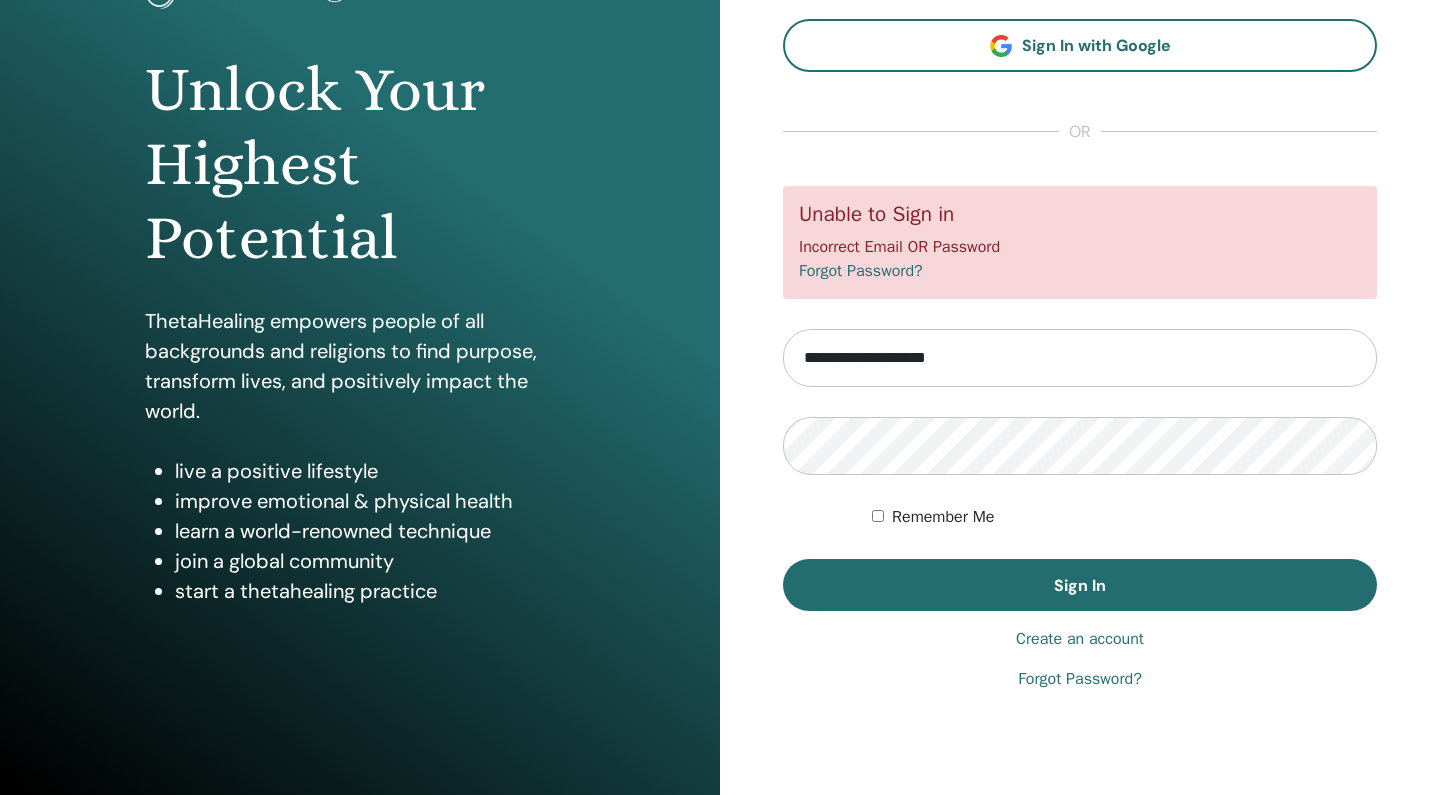 click on "Create an account" at bounding box center (1080, 639) 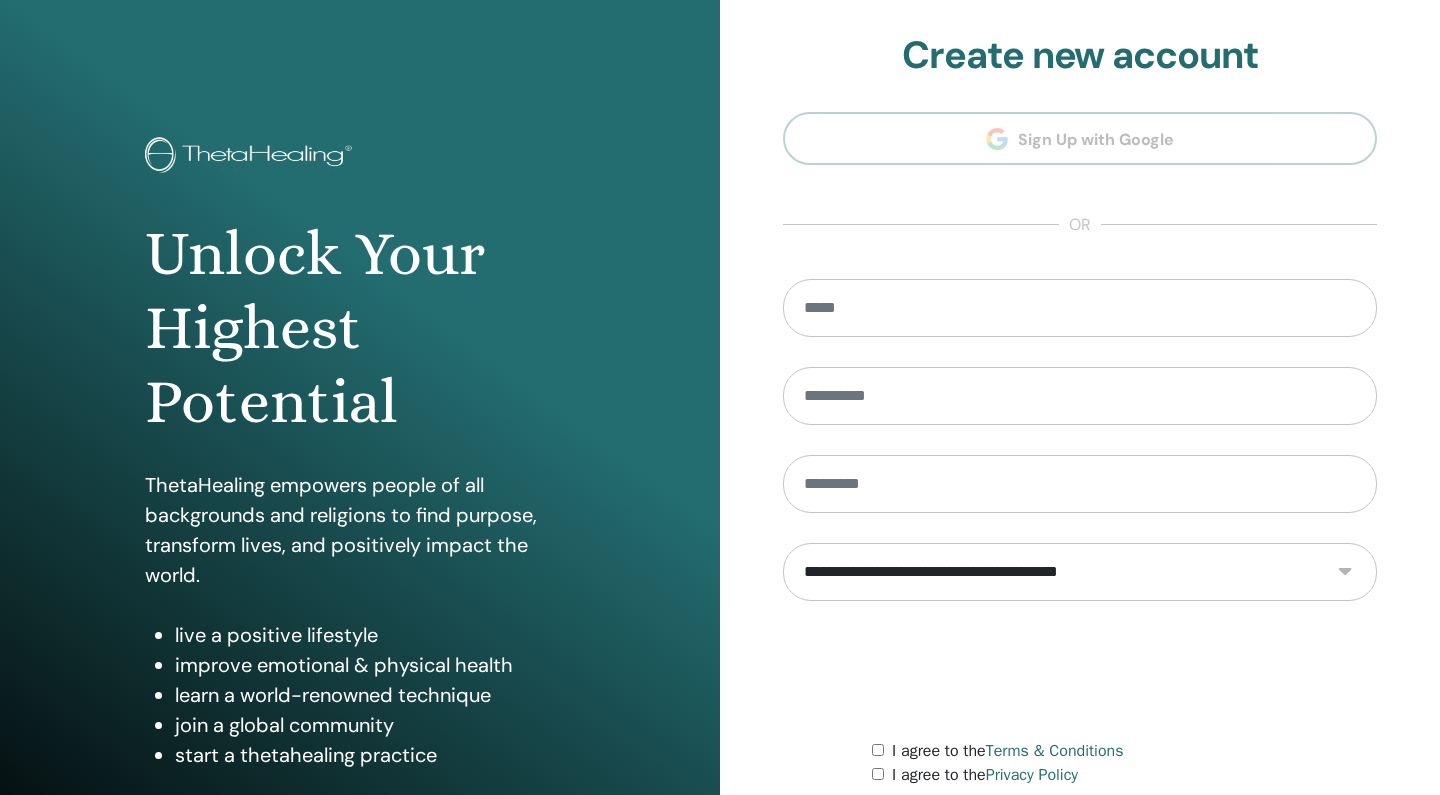 scroll, scrollTop: 0, scrollLeft: 0, axis: both 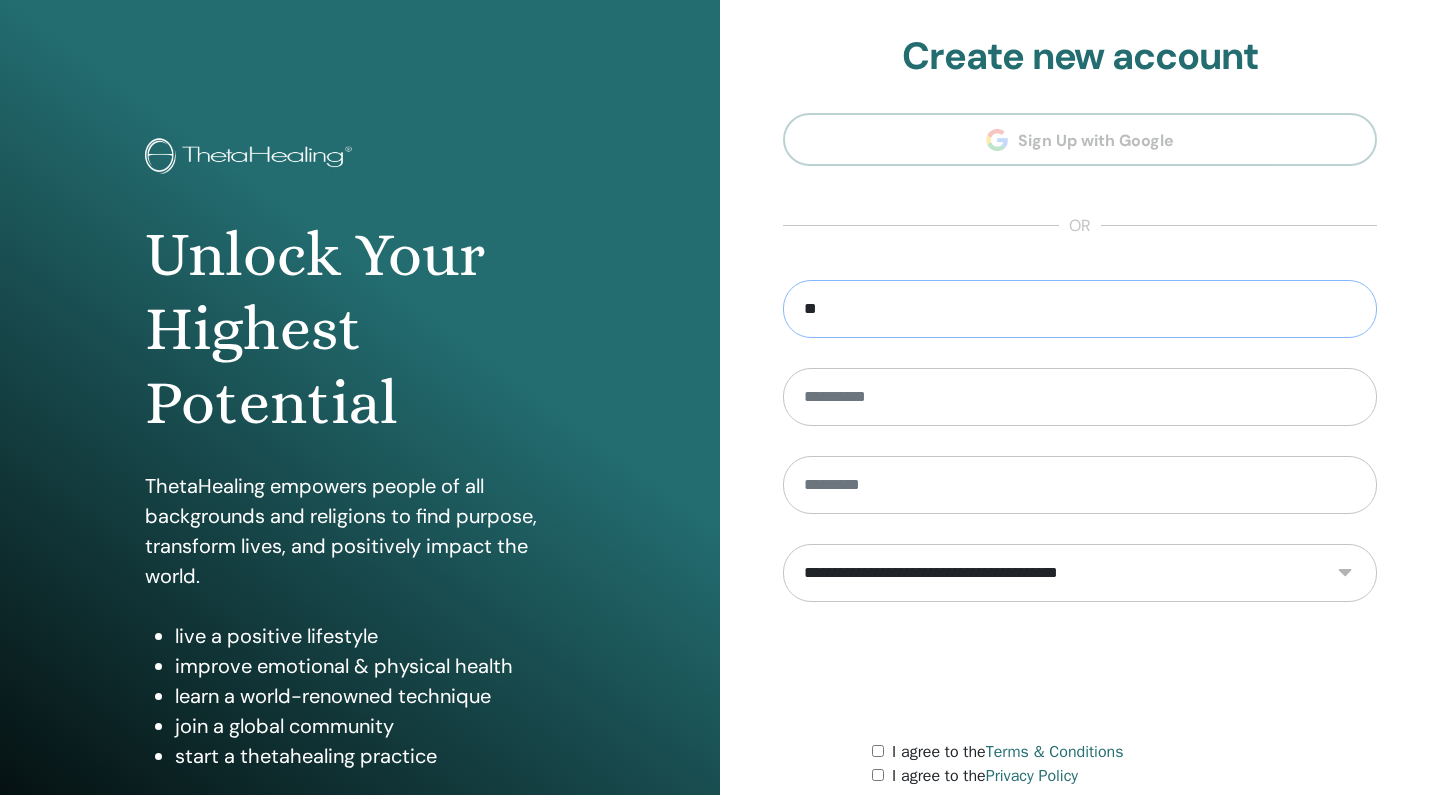 type on "*" 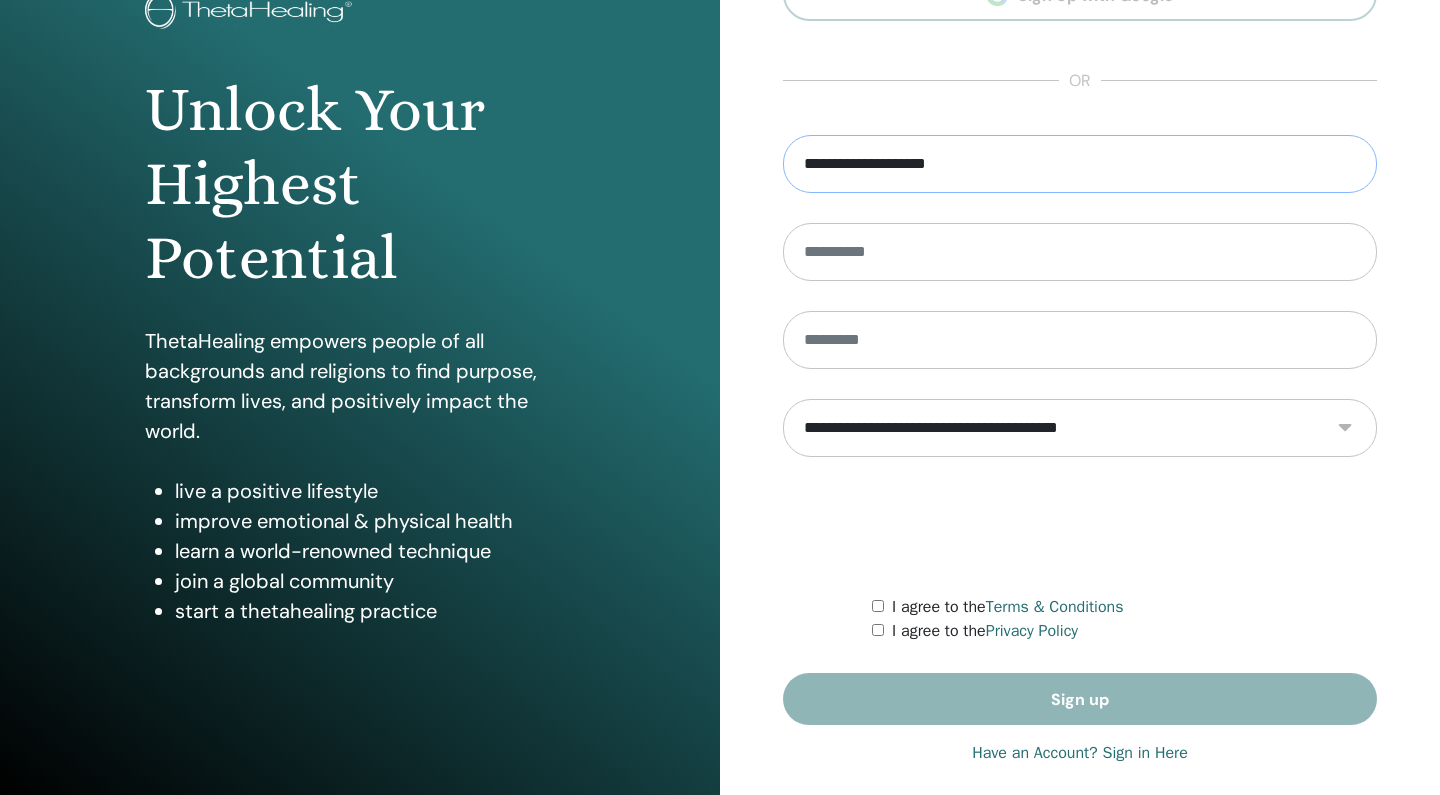 scroll, scrollTop: 146, scrollLeft: 0, axis: vertical 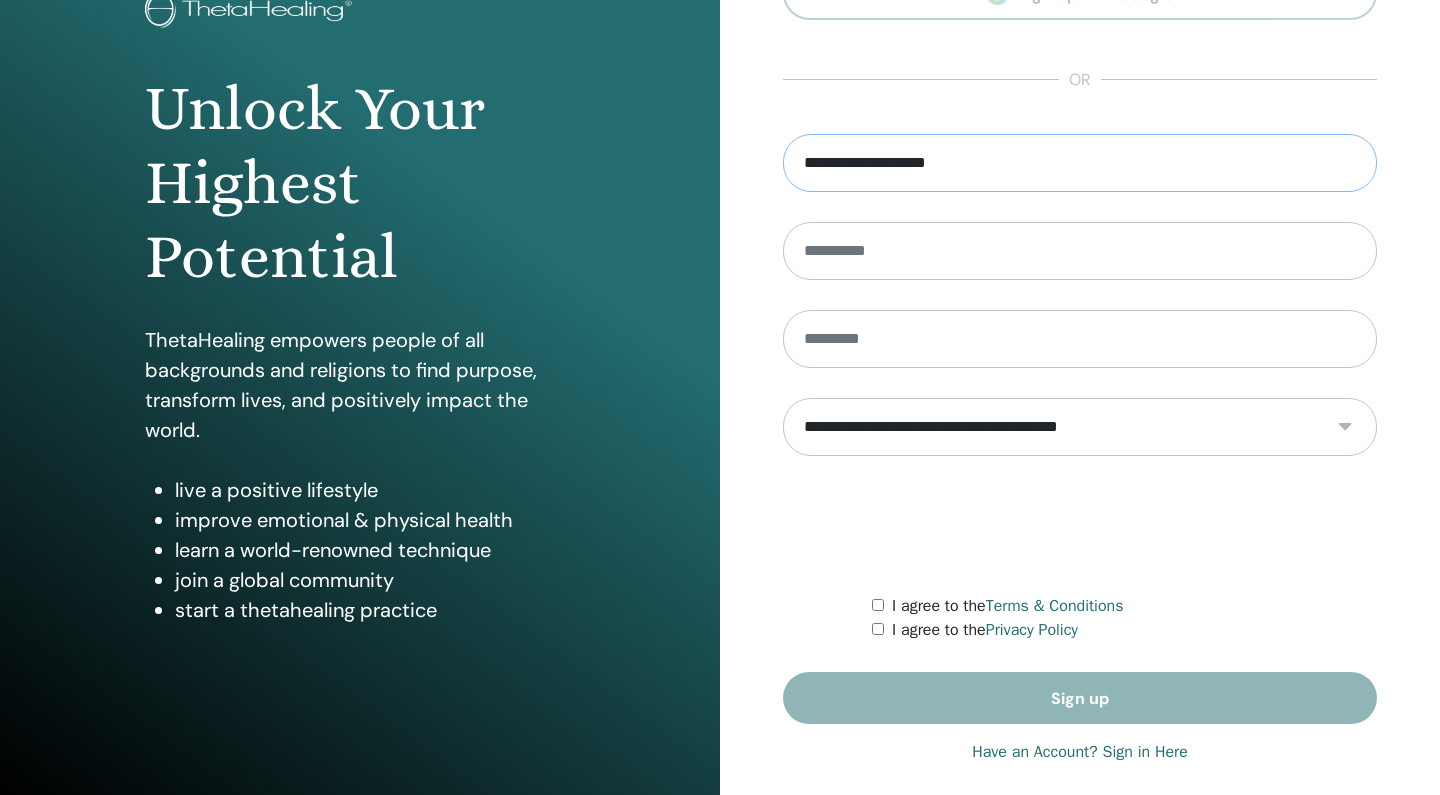type on "**********" 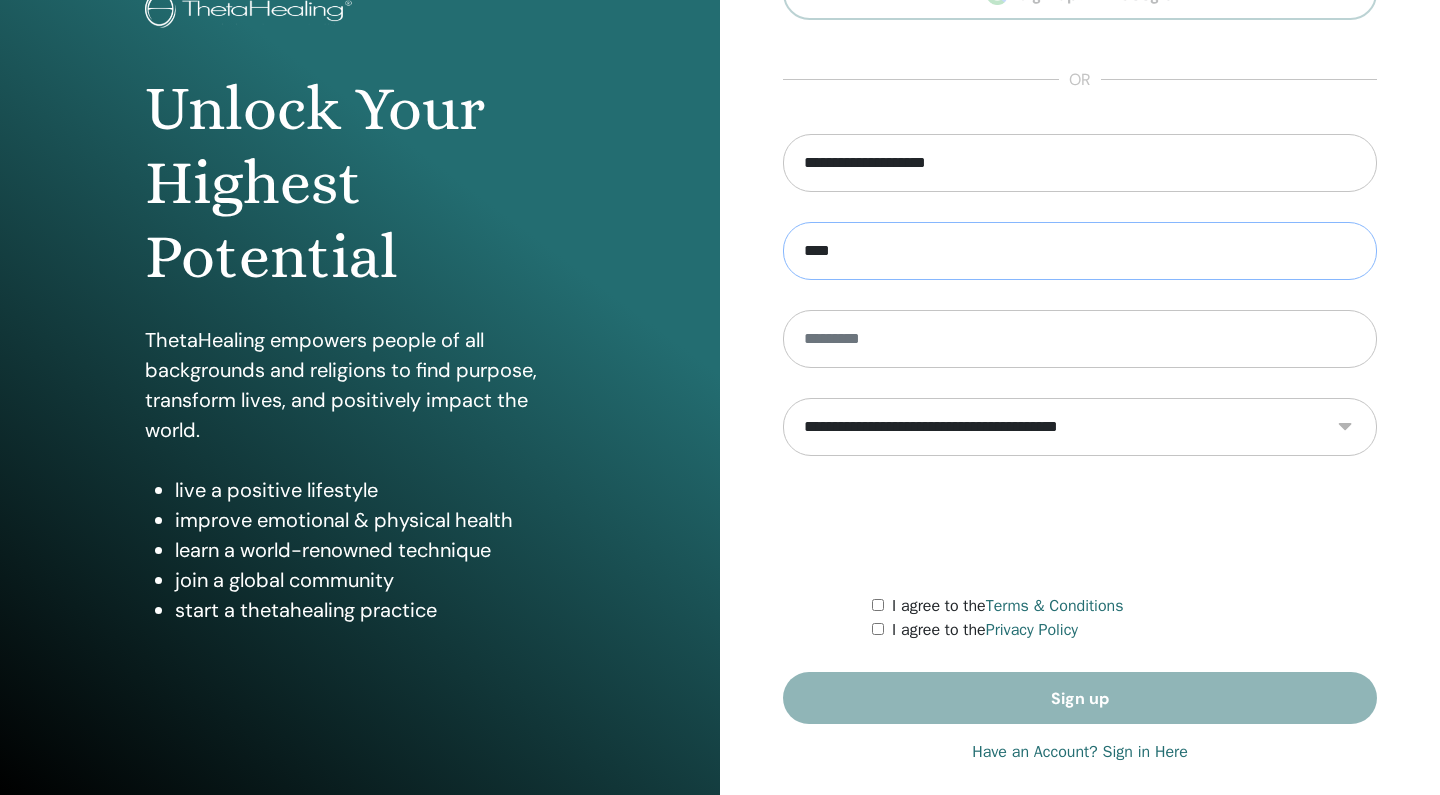 type on "****" 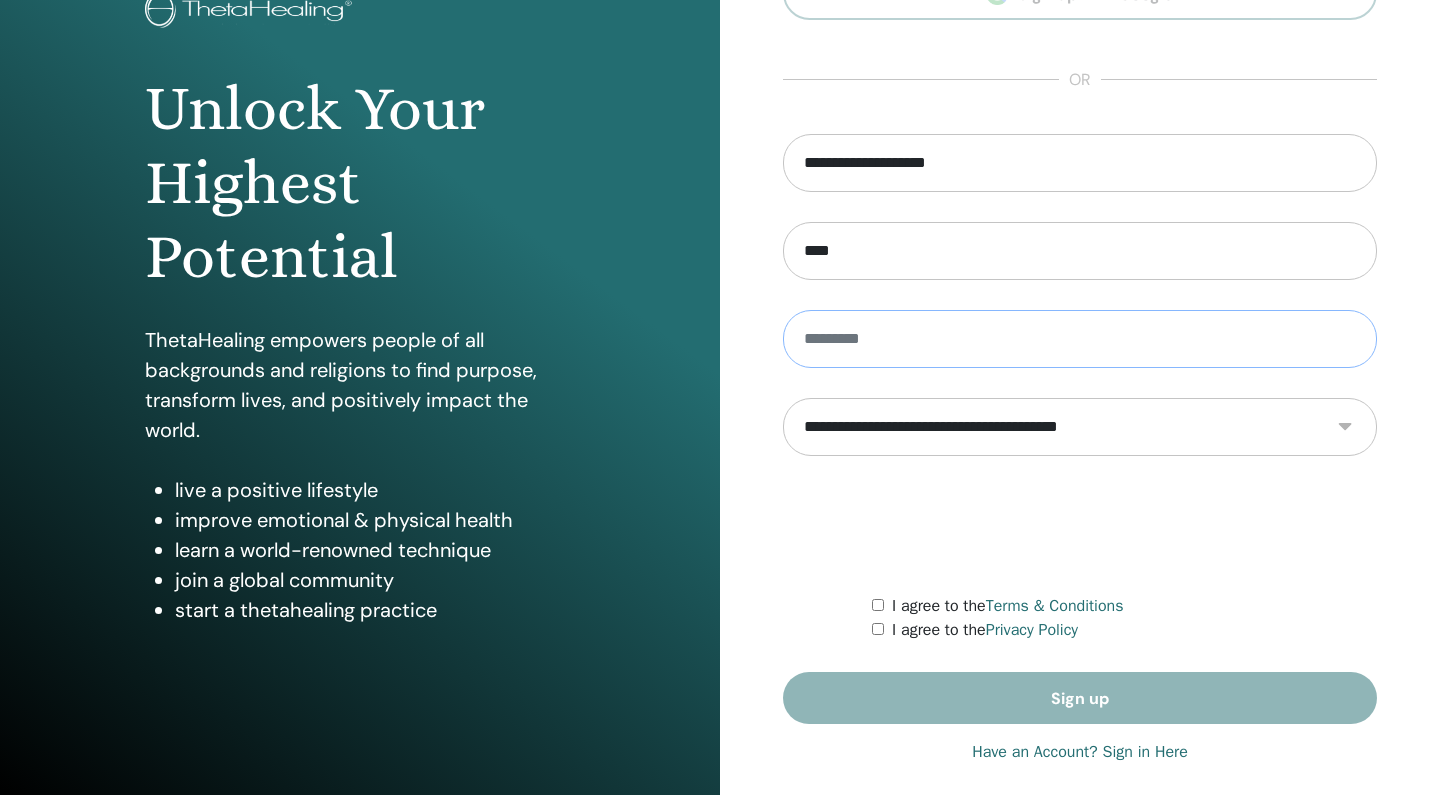 type on "*" 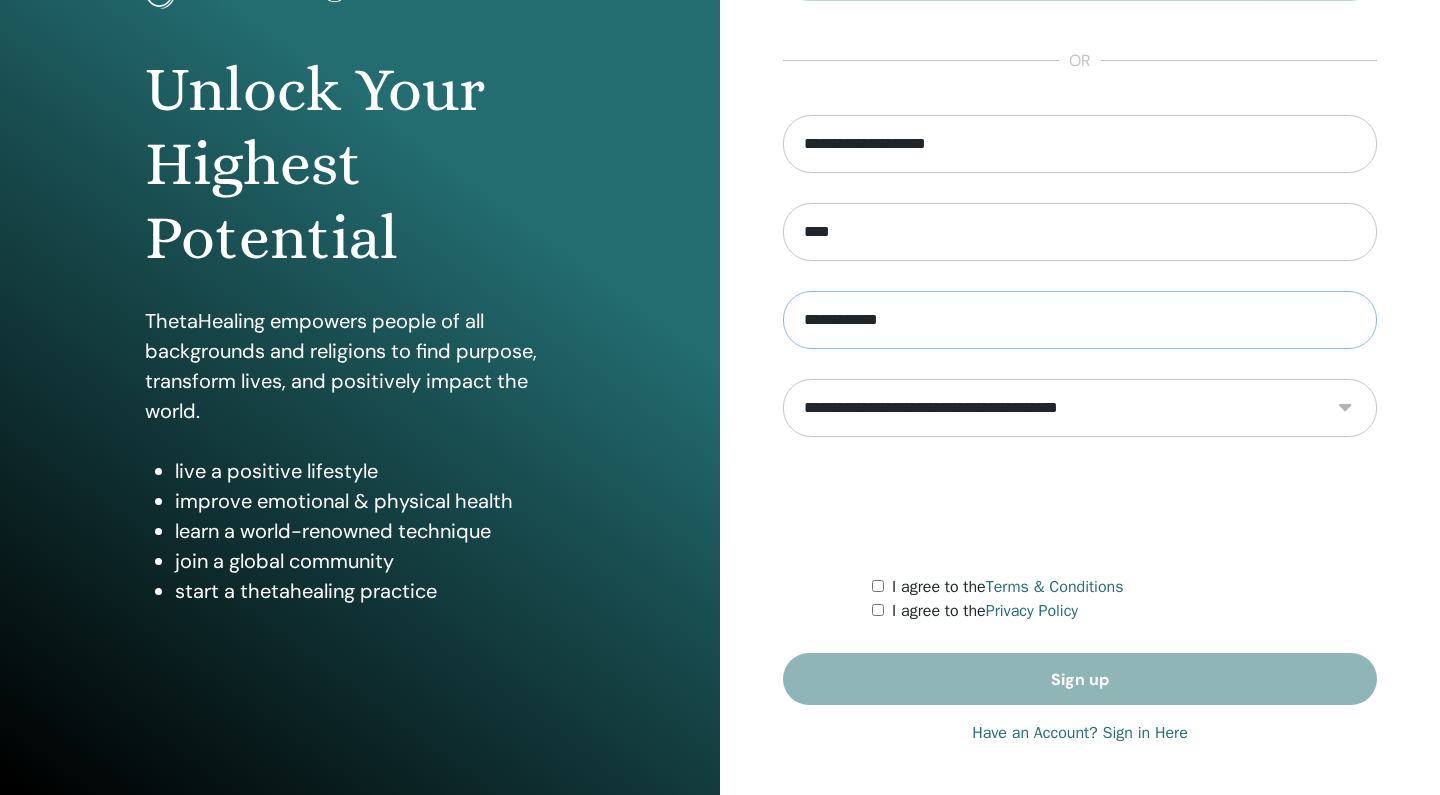 scroll, scrollTop: 165, scrollLeft: 0, axis: vertical 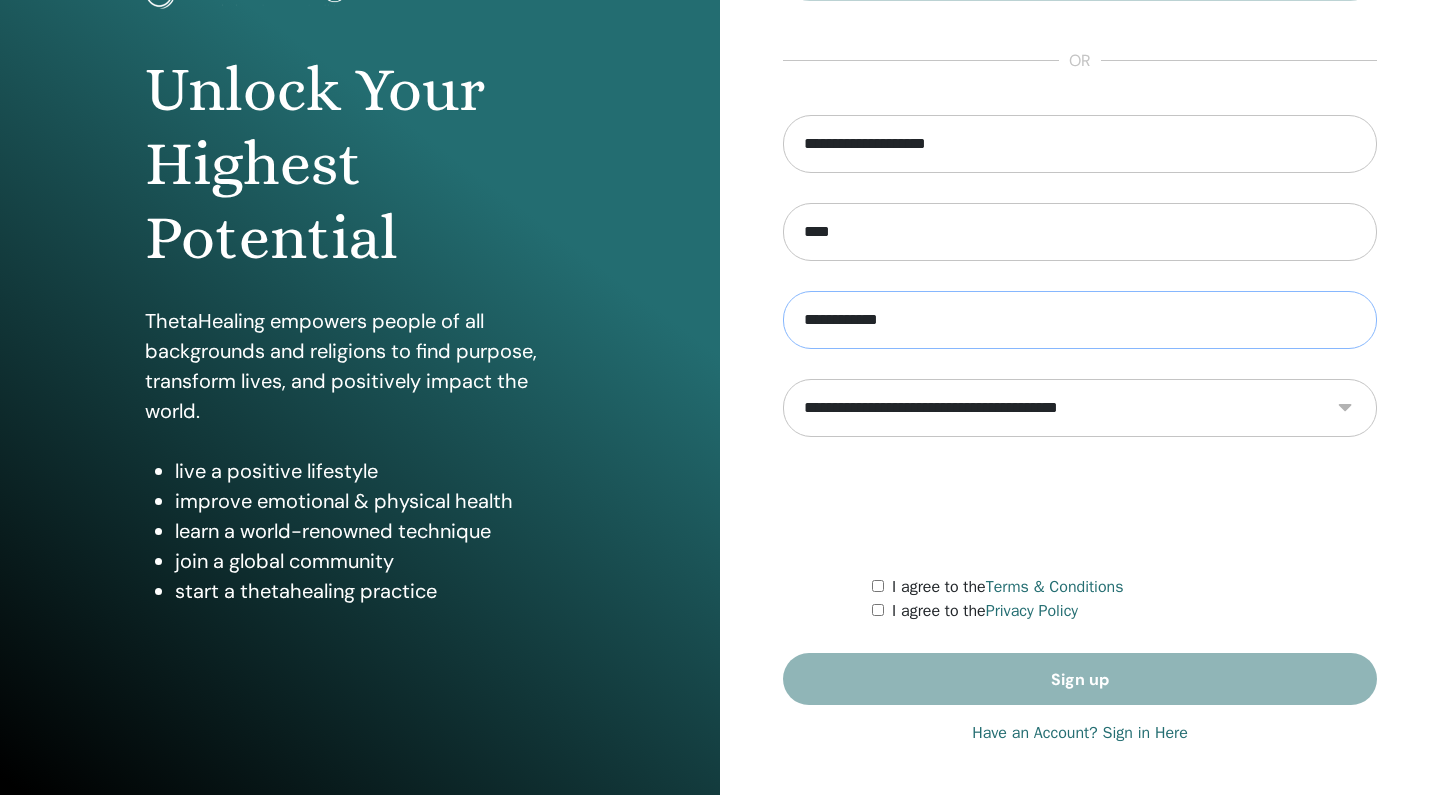 type on "**********" 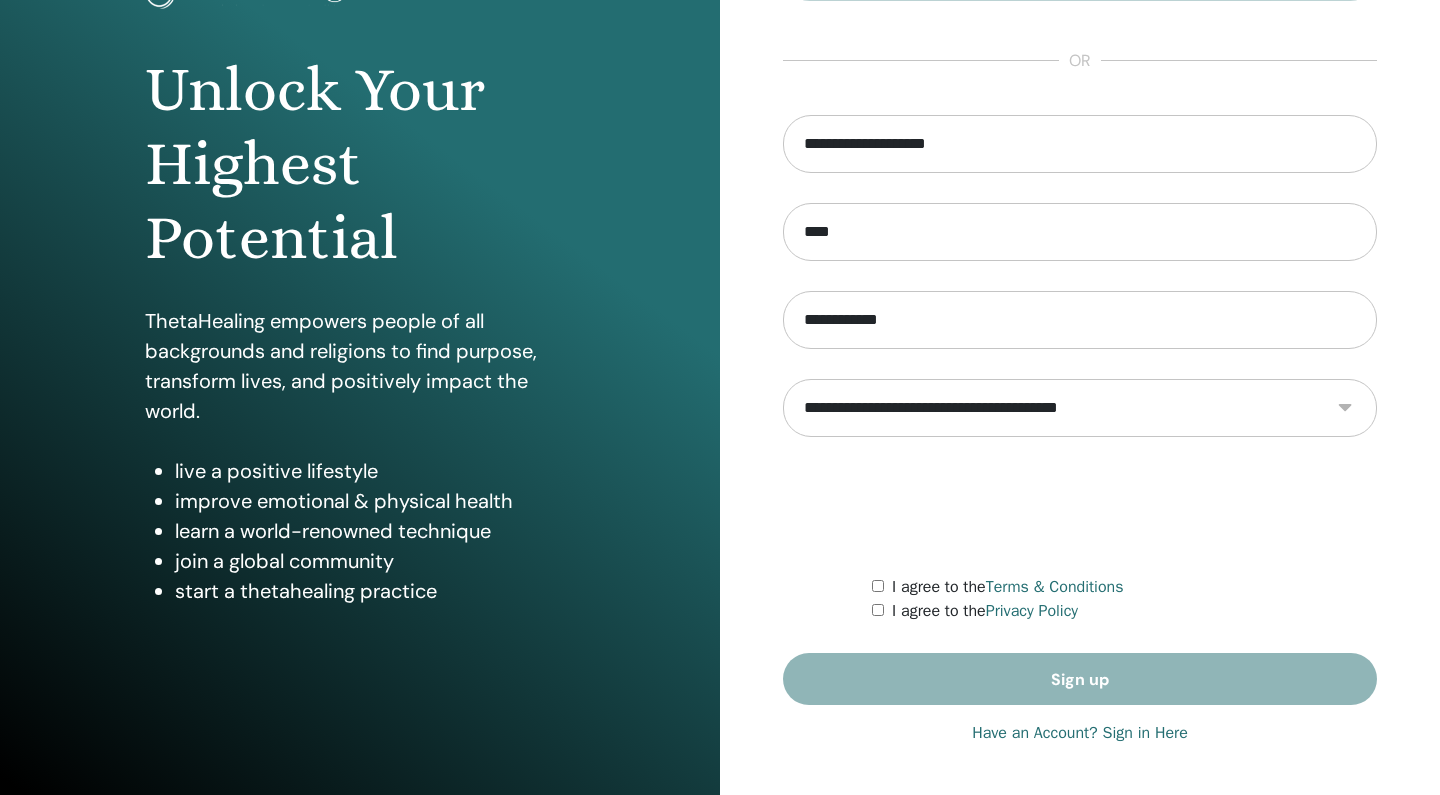 select on "***" 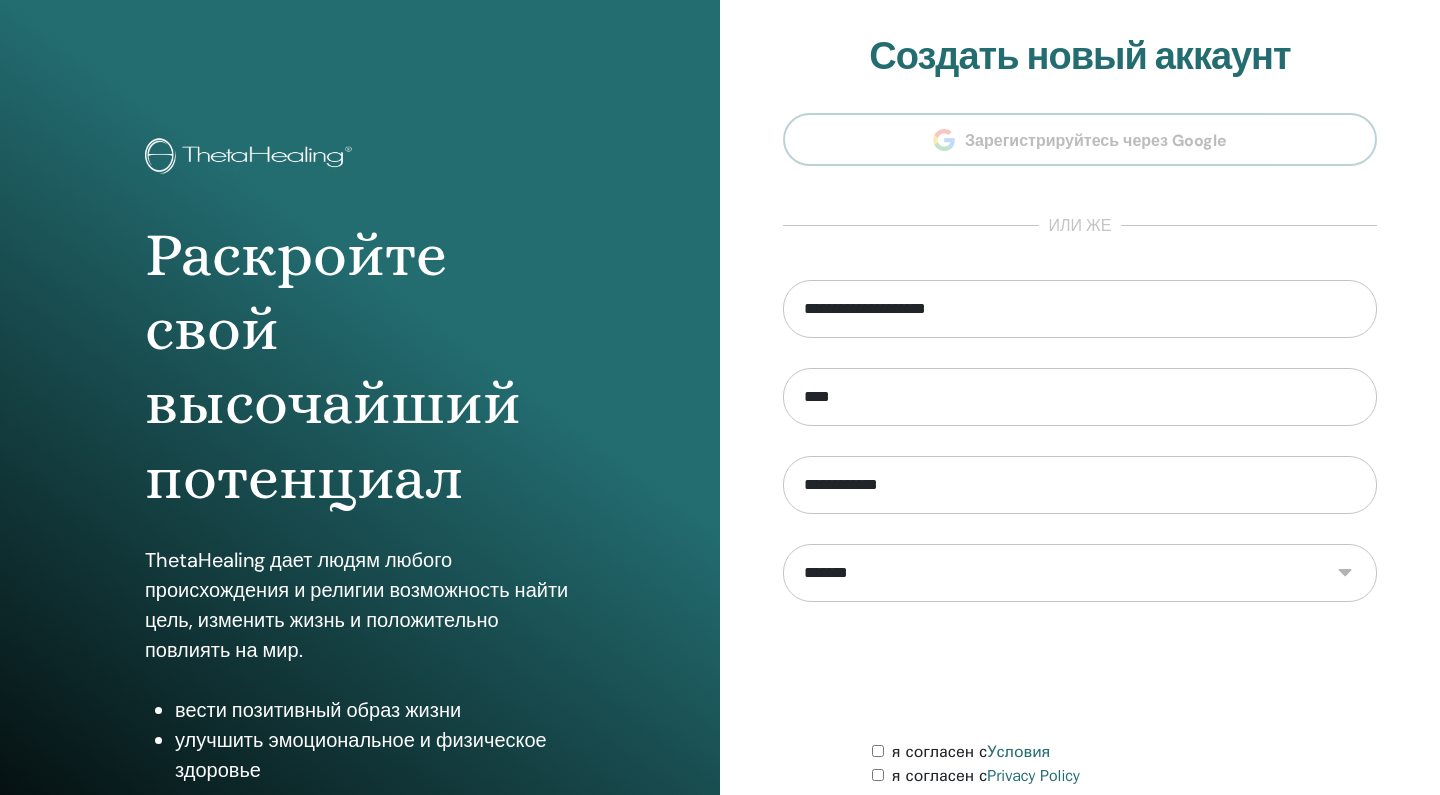 scroll, scrollTop: 0, scrollLeft: 0, axis: both 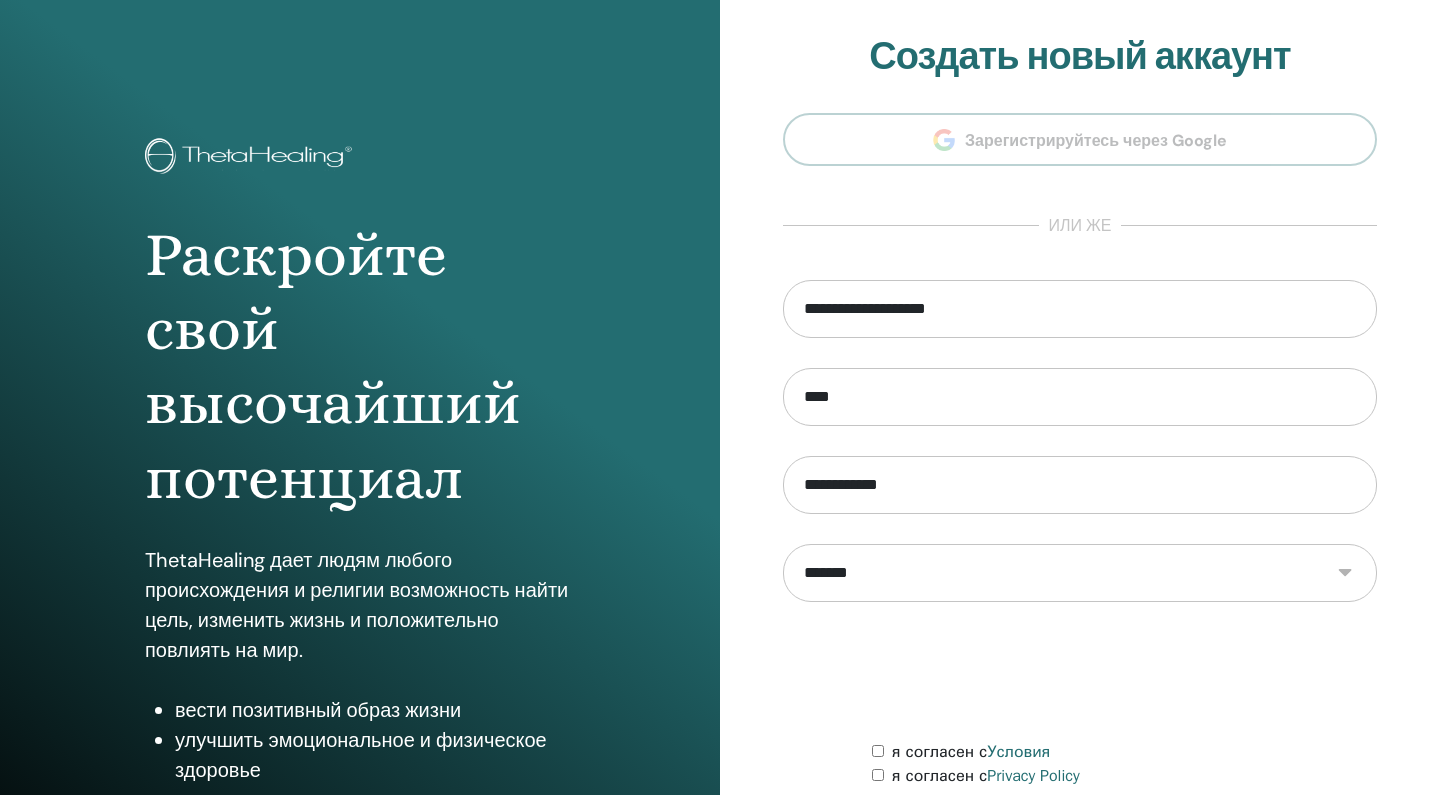 click at bounding box center [1080, 671] 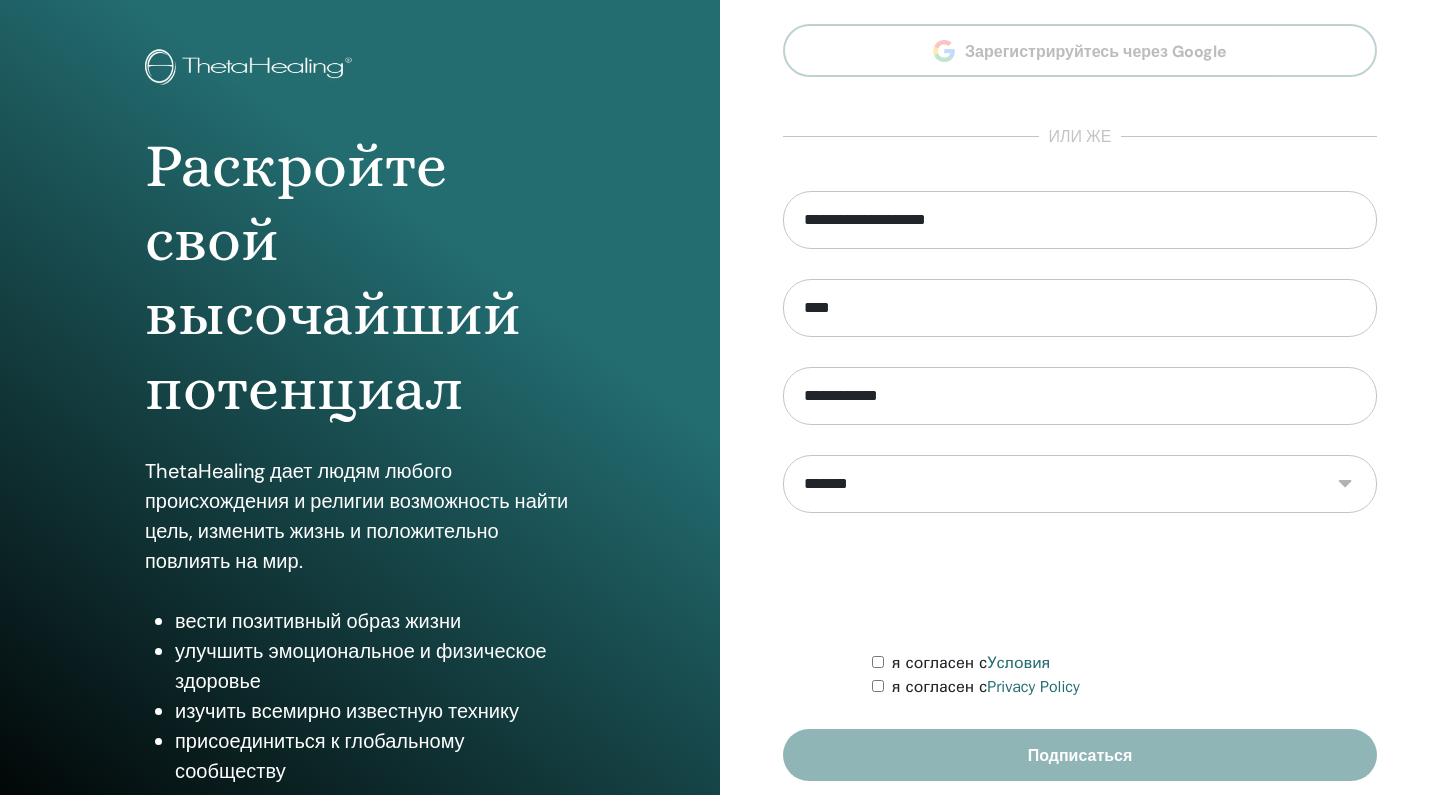 scroll, scrollTop: 164, scrollLeft: 0, axis: vertical 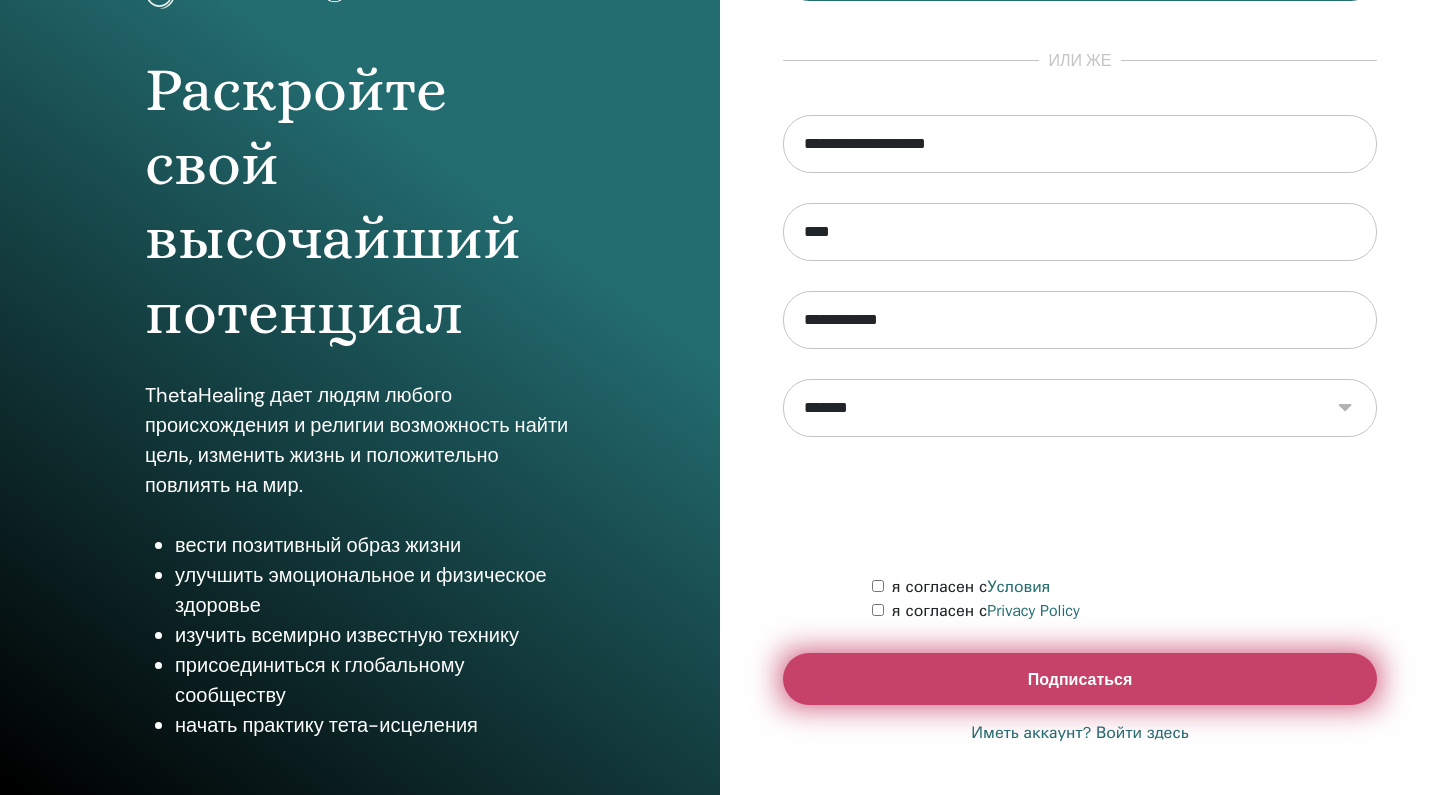 click on "Подписаться" at bounding box center [1080, 679] 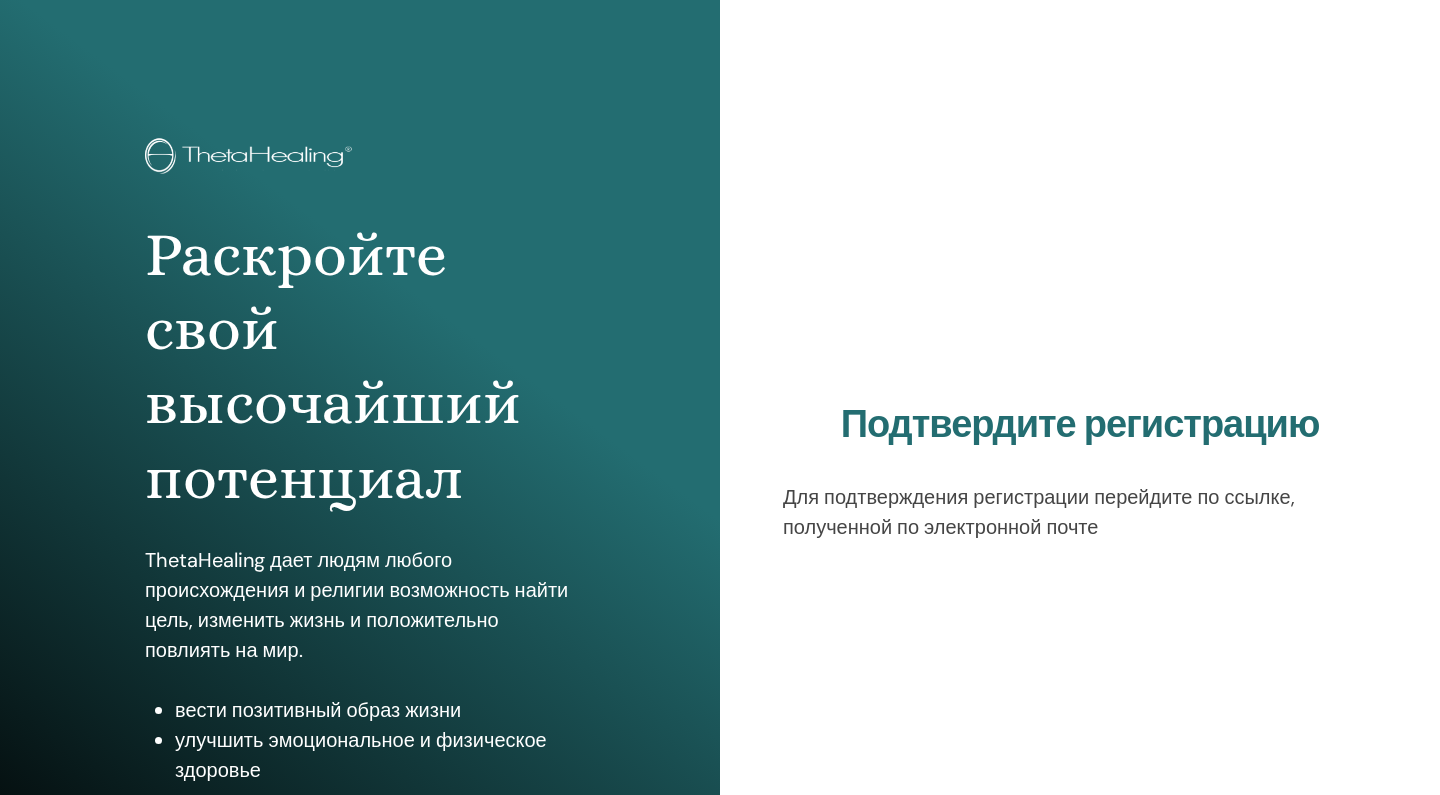 scroll, scrollTop: 0, scrollLeft: 0, axis: both 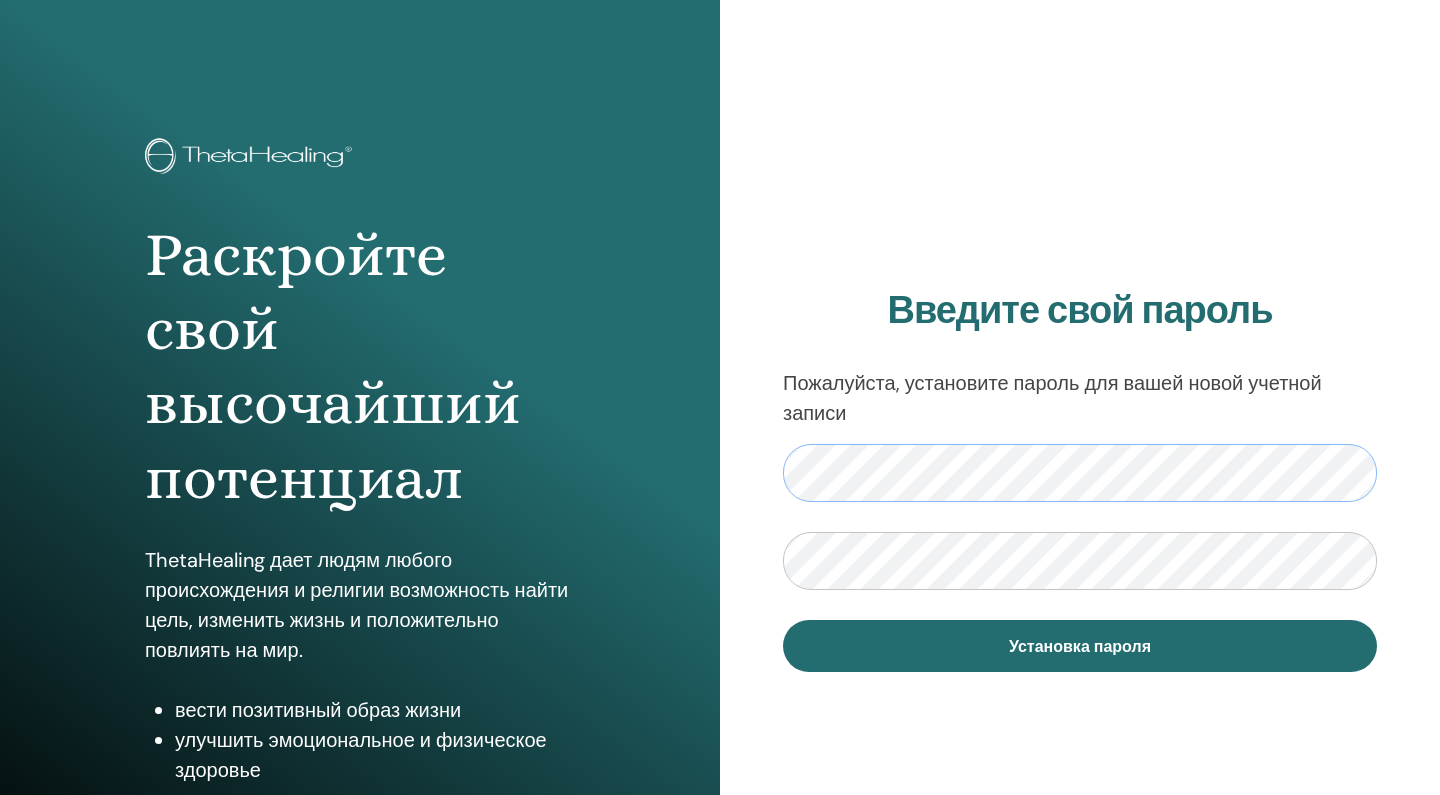 click on "Введите свой пароль
Пожалуйста, установите пароль для вашей новой учетной записи
Установка пароля" at bounding box center (1080, 480) 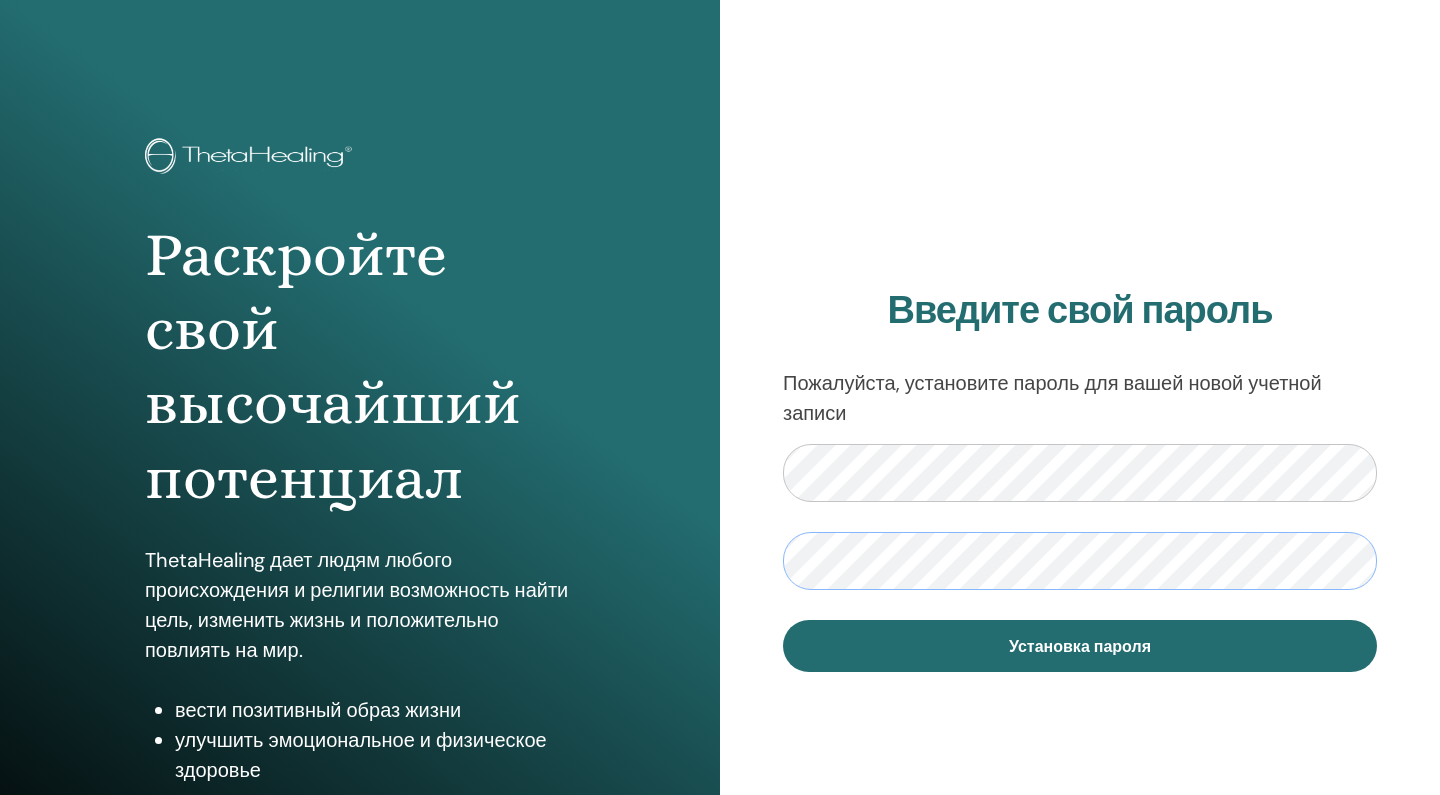 click on "Введите свой пароль
Пожалуйста, установите пароль для вашей новой учетной записи
Установка пароля" at bounding box center (1080, 480) 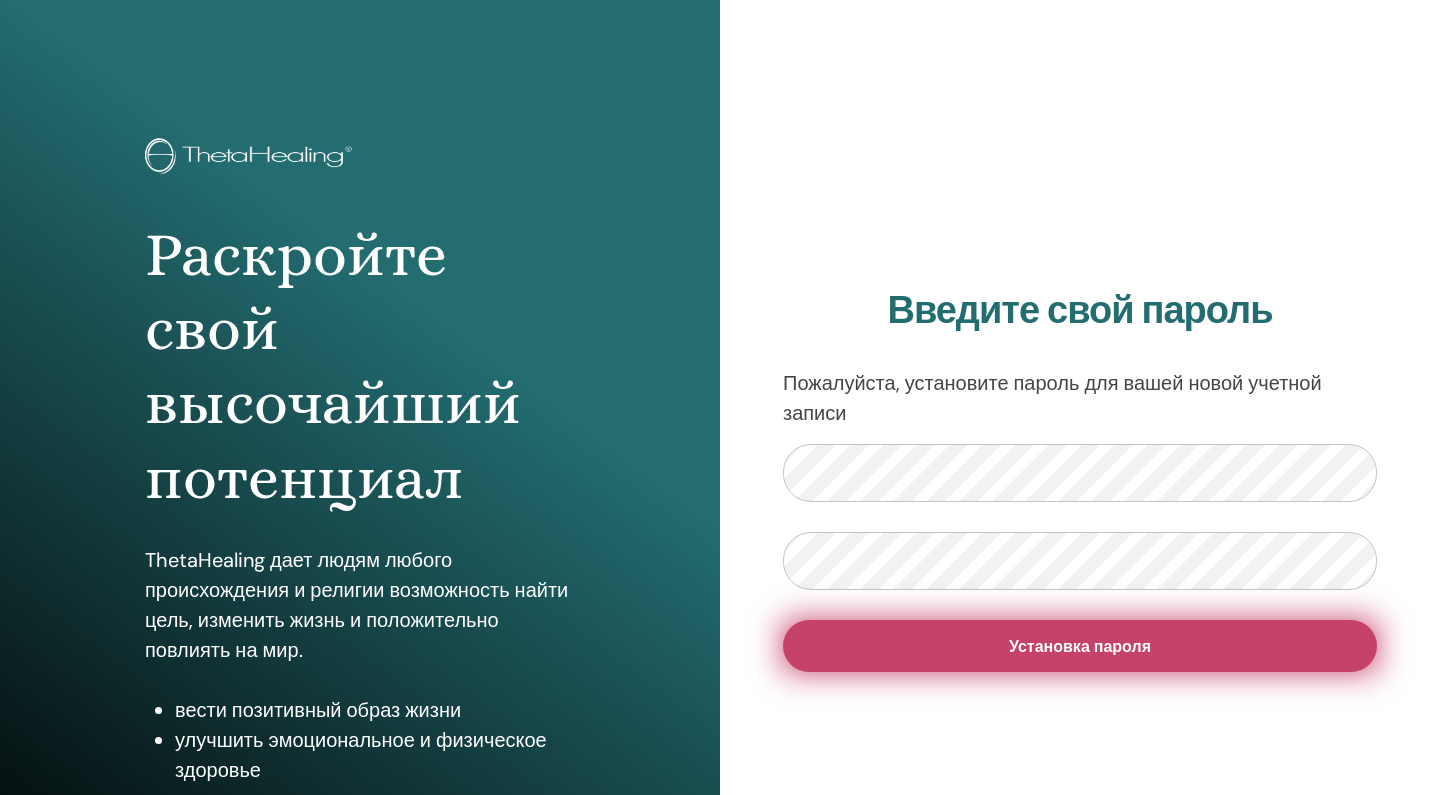 click on "Установка пароля" at bounding box center (1080, 646) 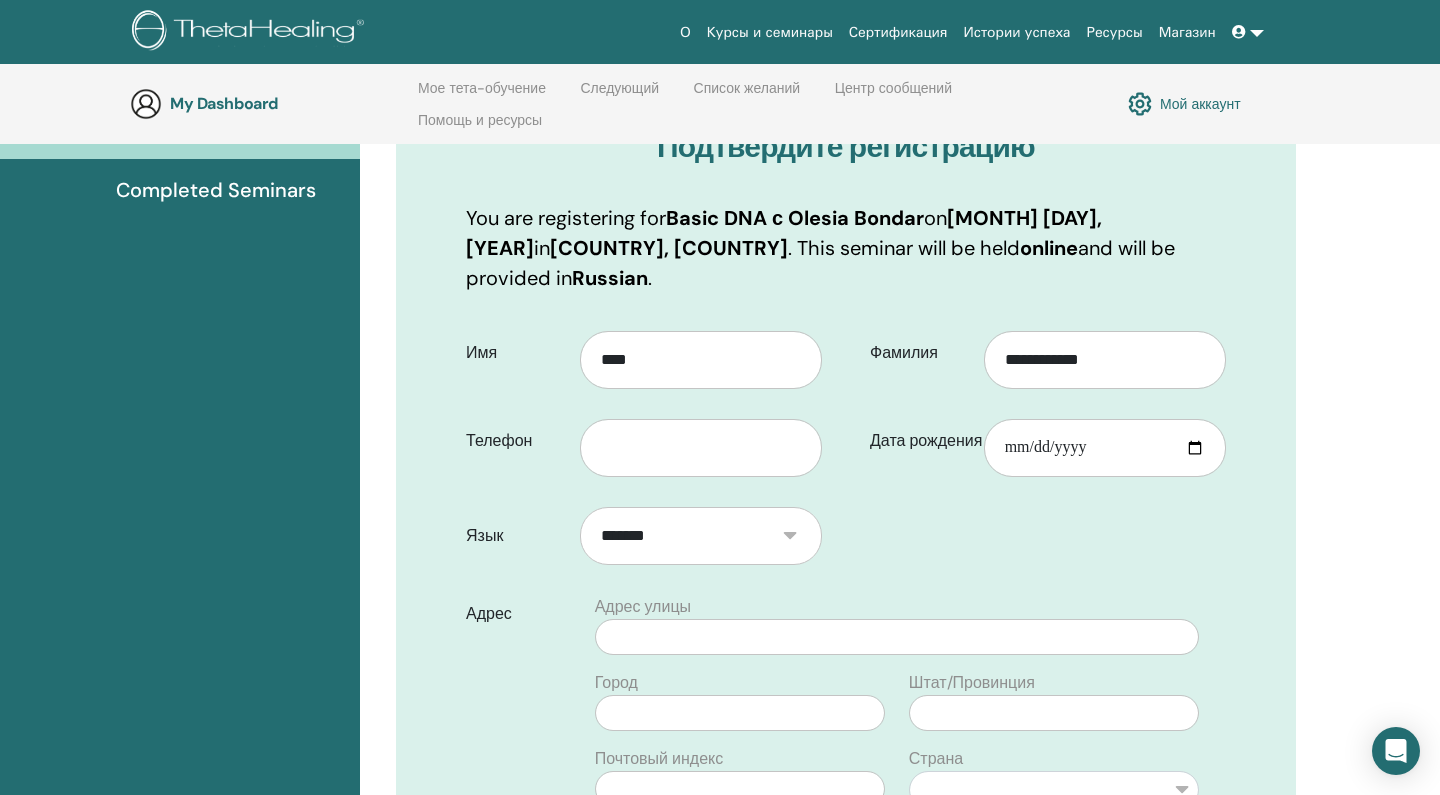 scroll, scrollTop: 283, scrollLeft: 0, axis: vertical 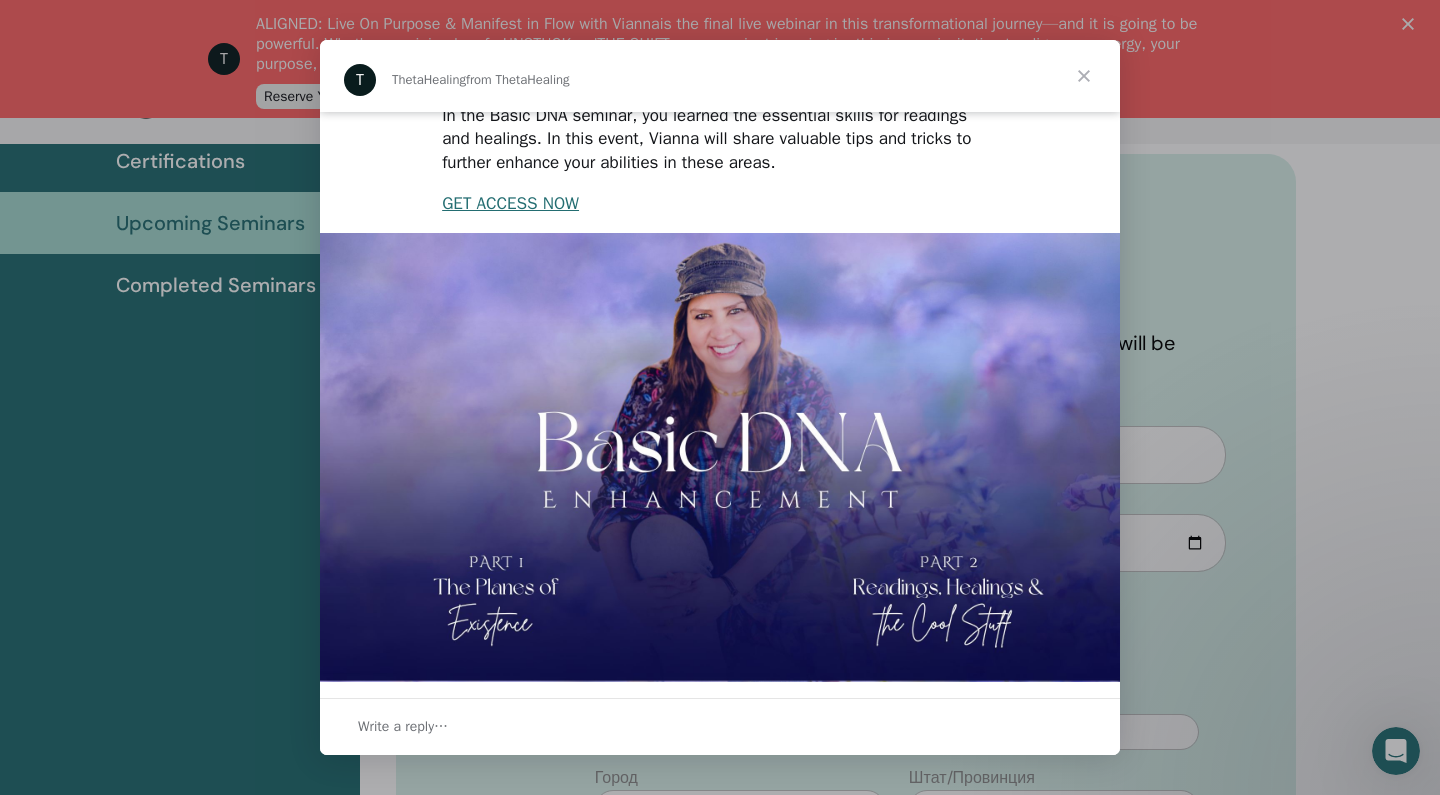 click at bounding box center (1084, 76) 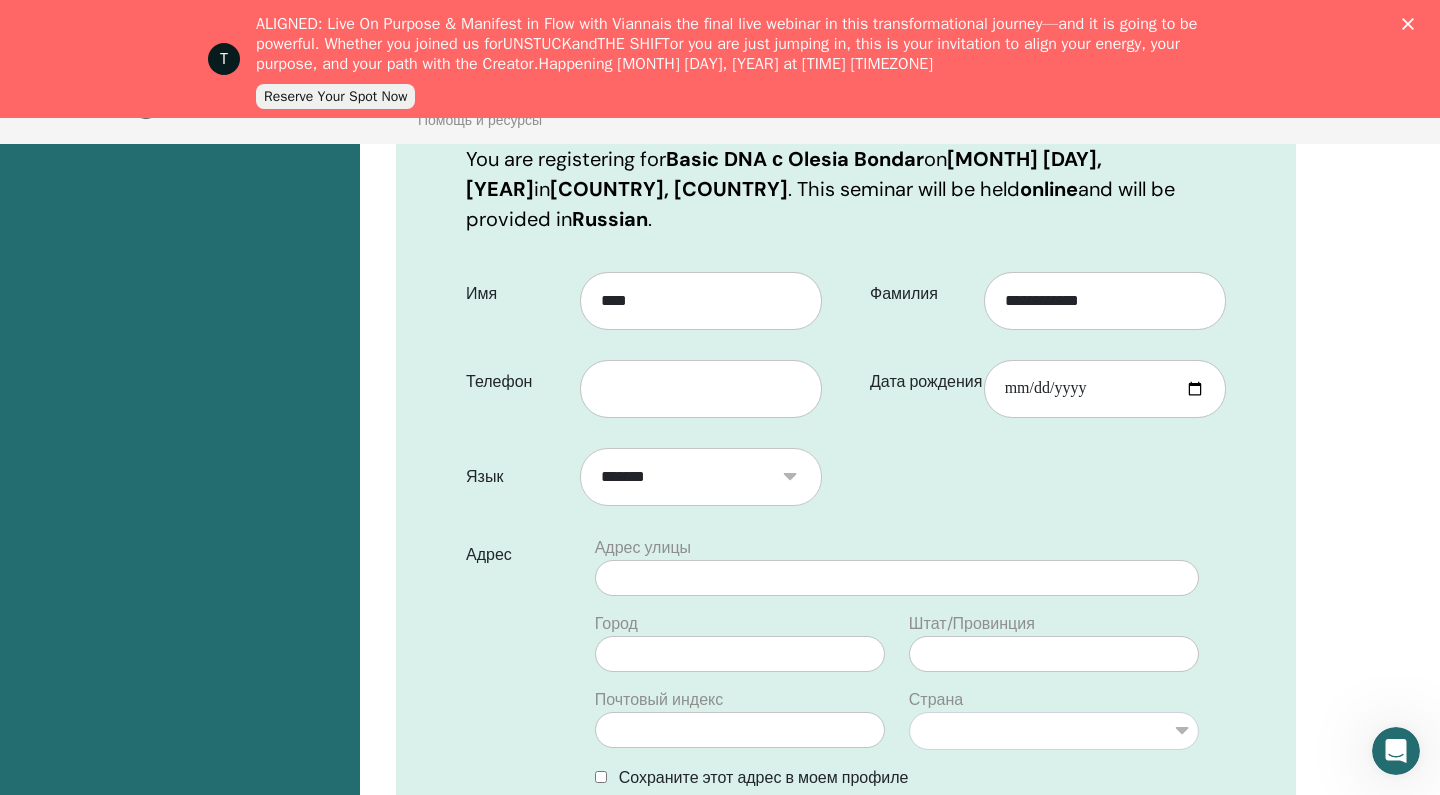 scroll, scrollTop: 438, scrollLeft: 0, axis: vertical 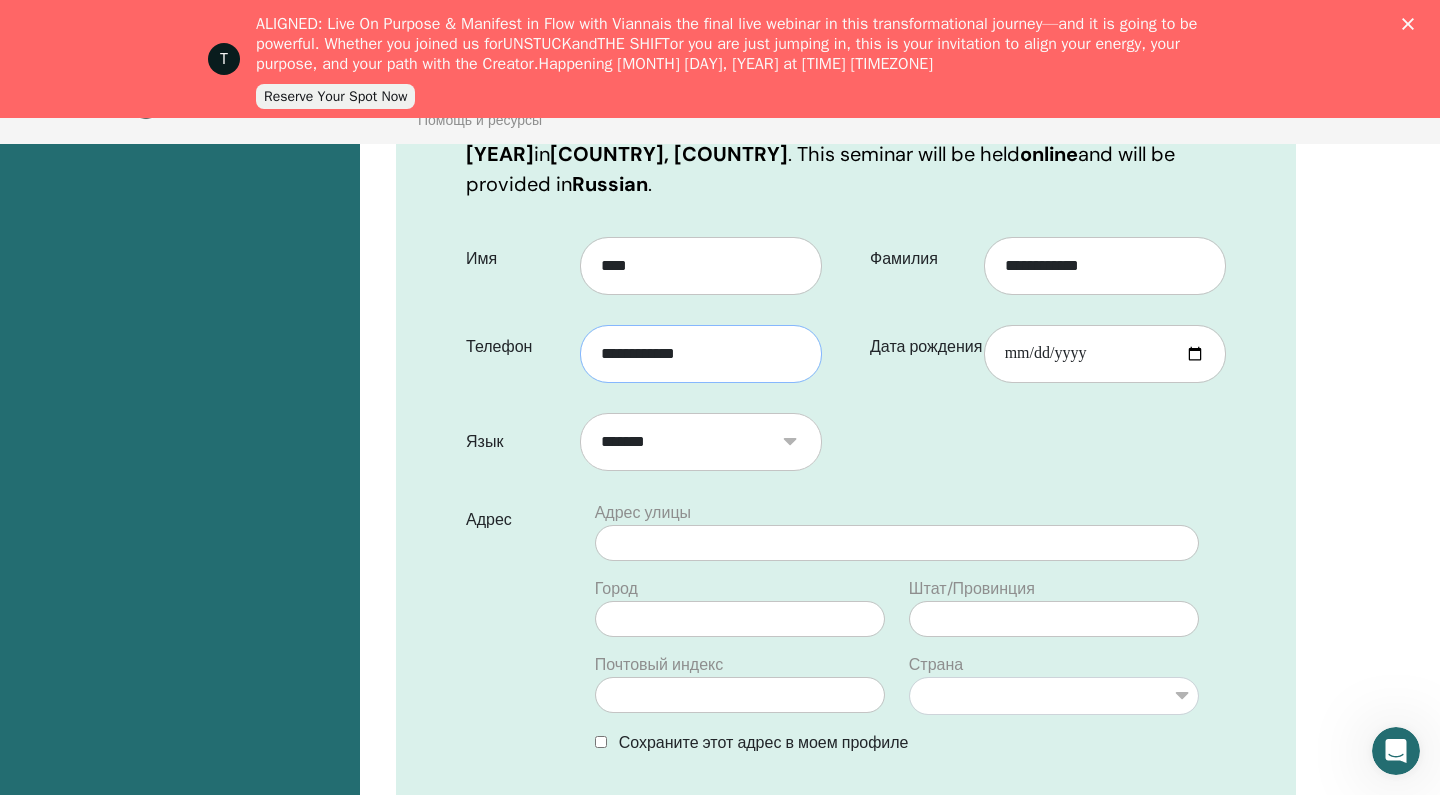 type on "**********" 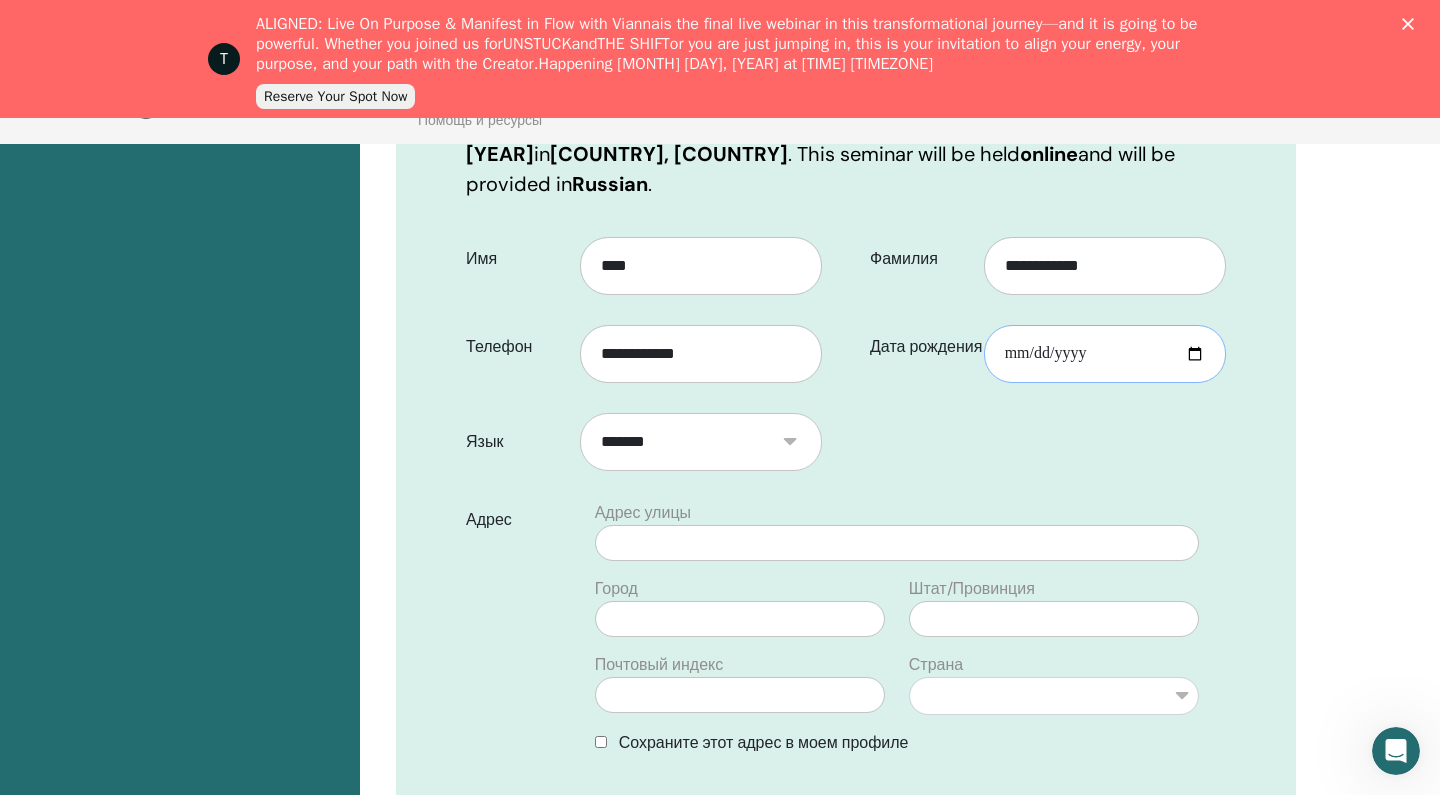 click on "Дата рождения" at bounding box center (1105, 354) 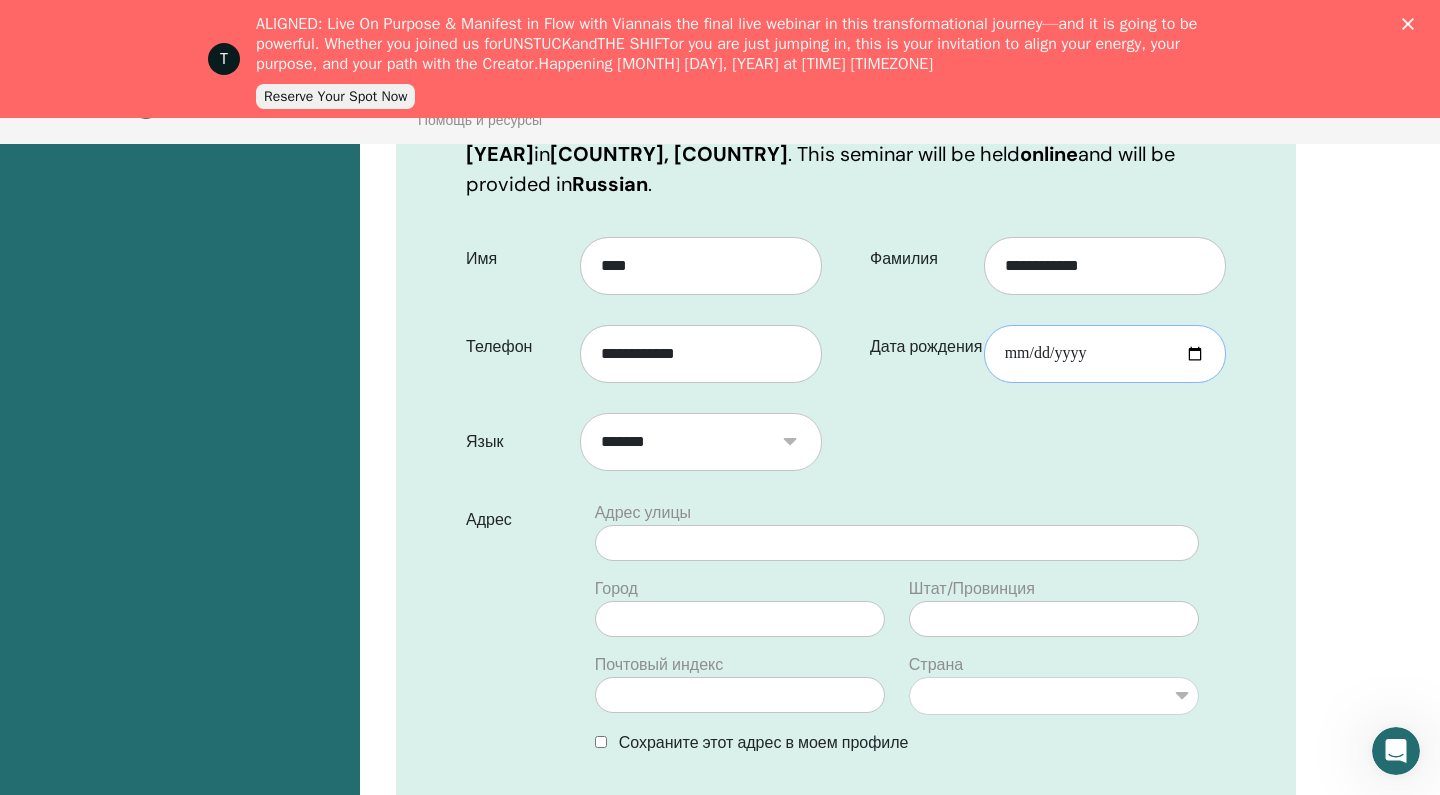 click on "**********" at bounding box center (1105, 354) 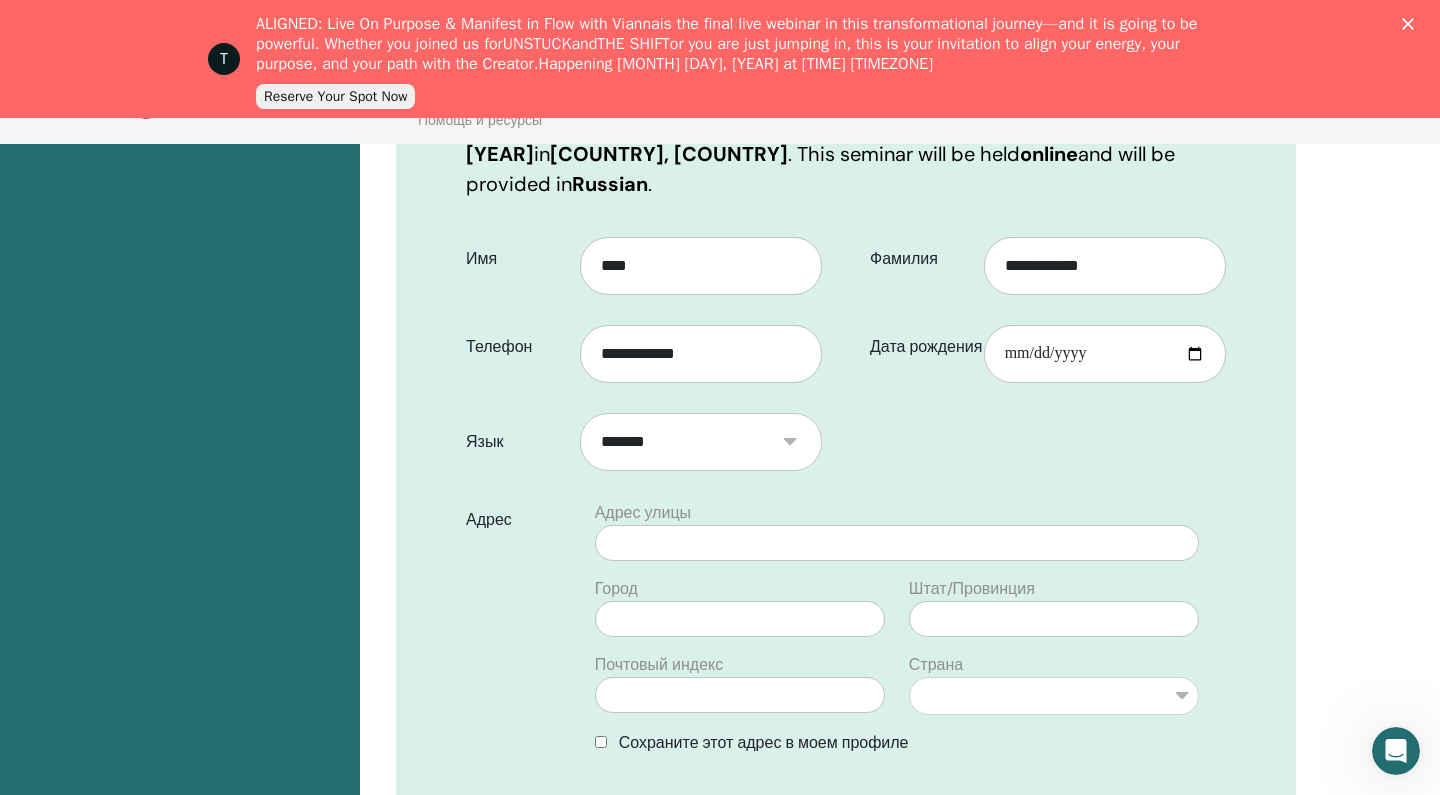 click on "**********" at bounding box center [846, 657] 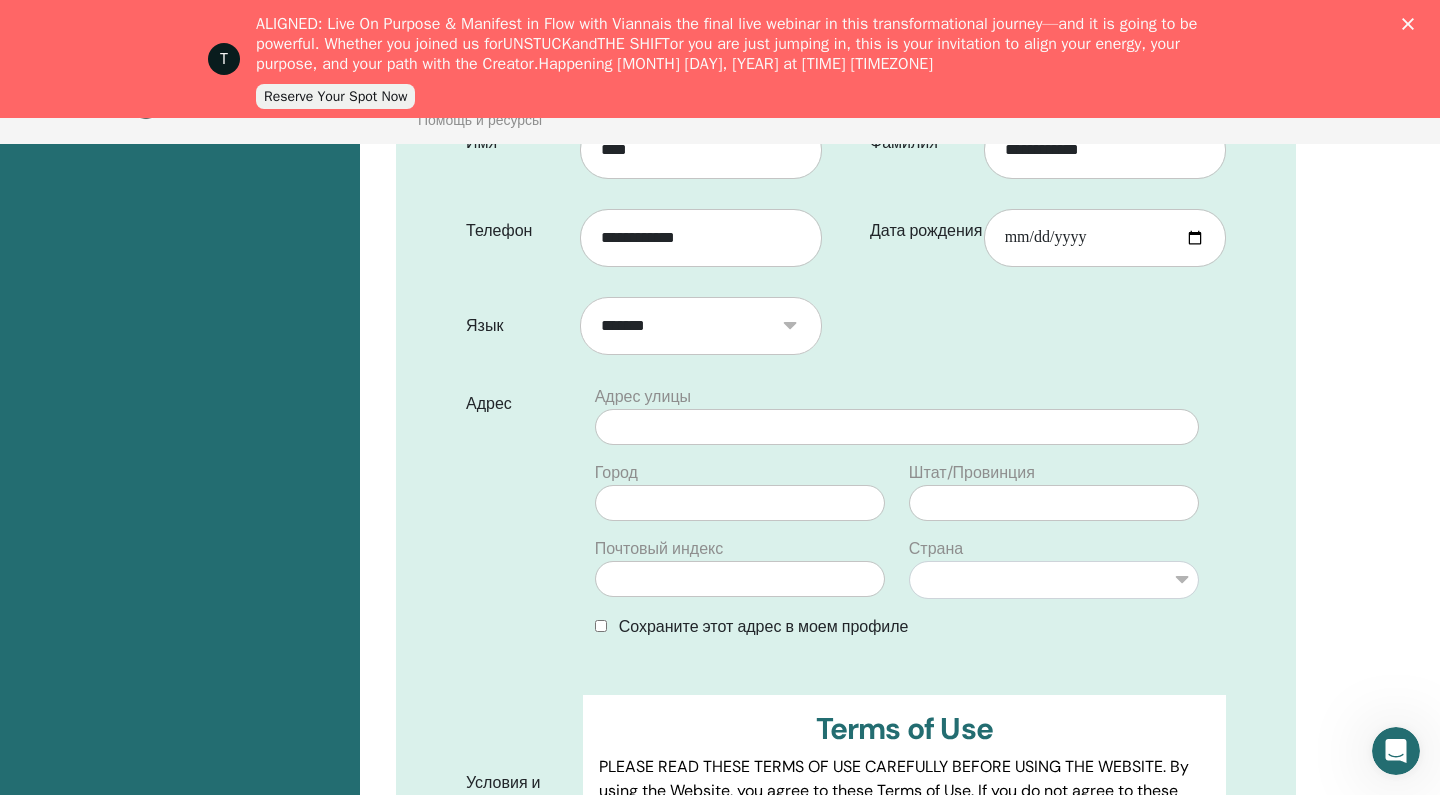 scroll, scrollTop: 610, scrollLeft: 0, axis: vertical 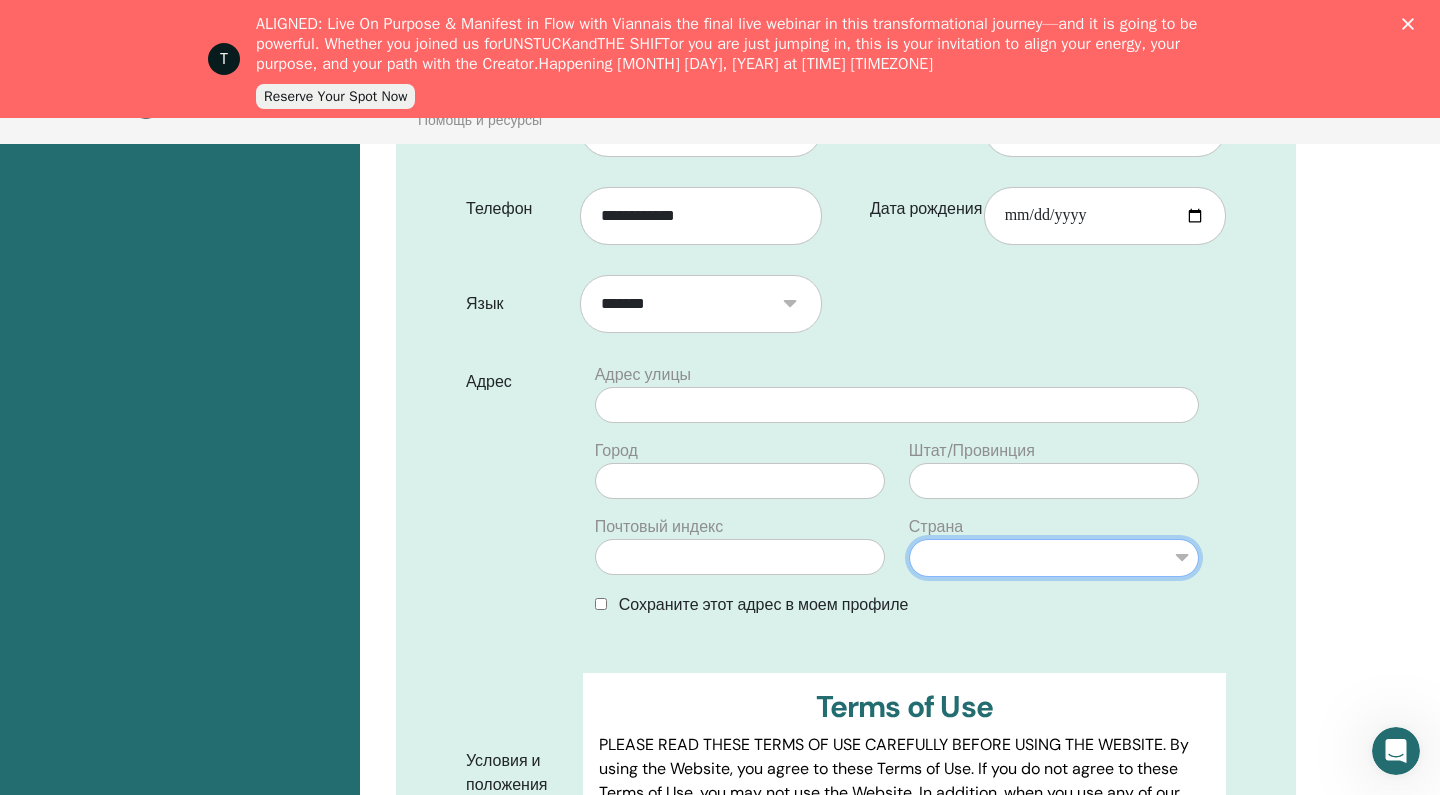 select on "**" 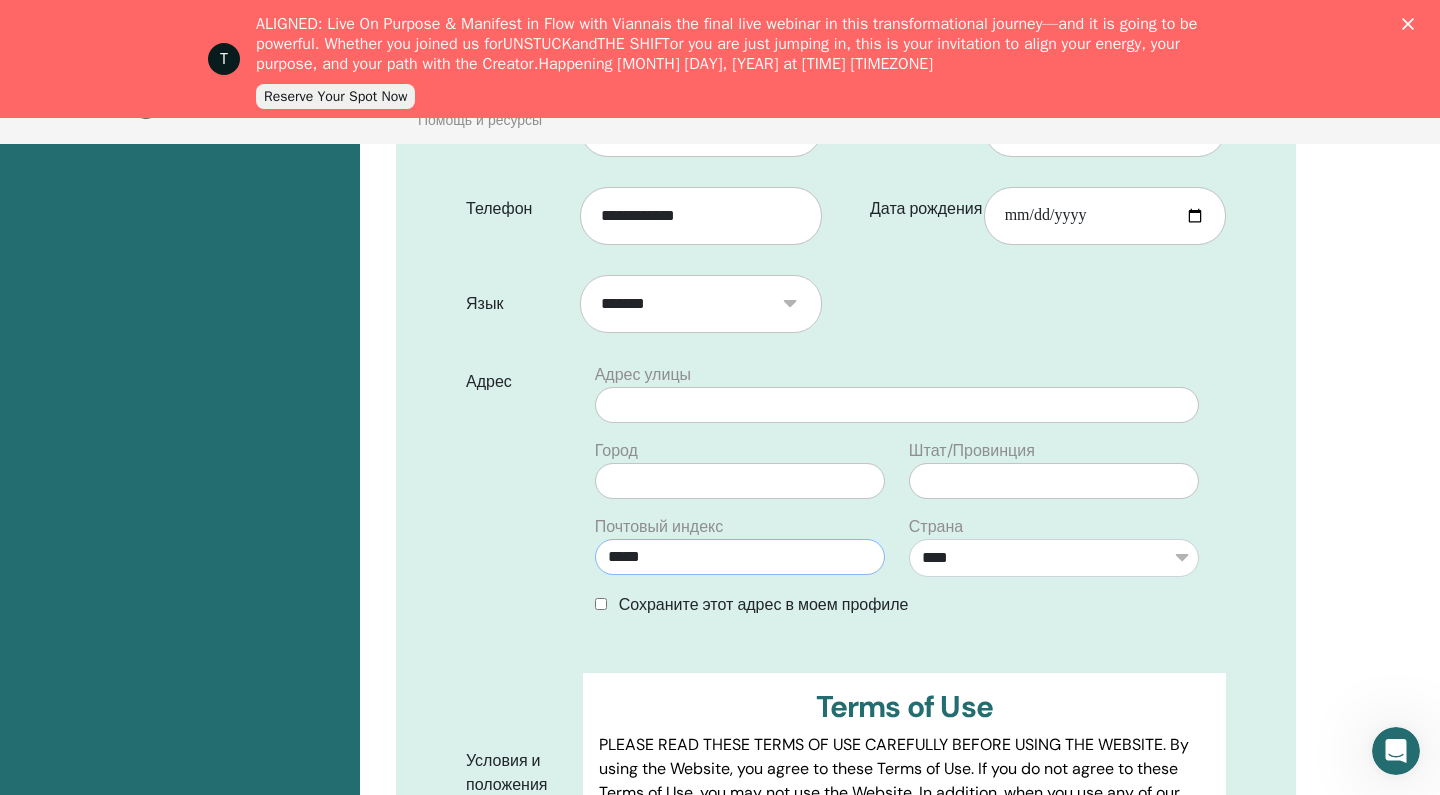 type on "*****" 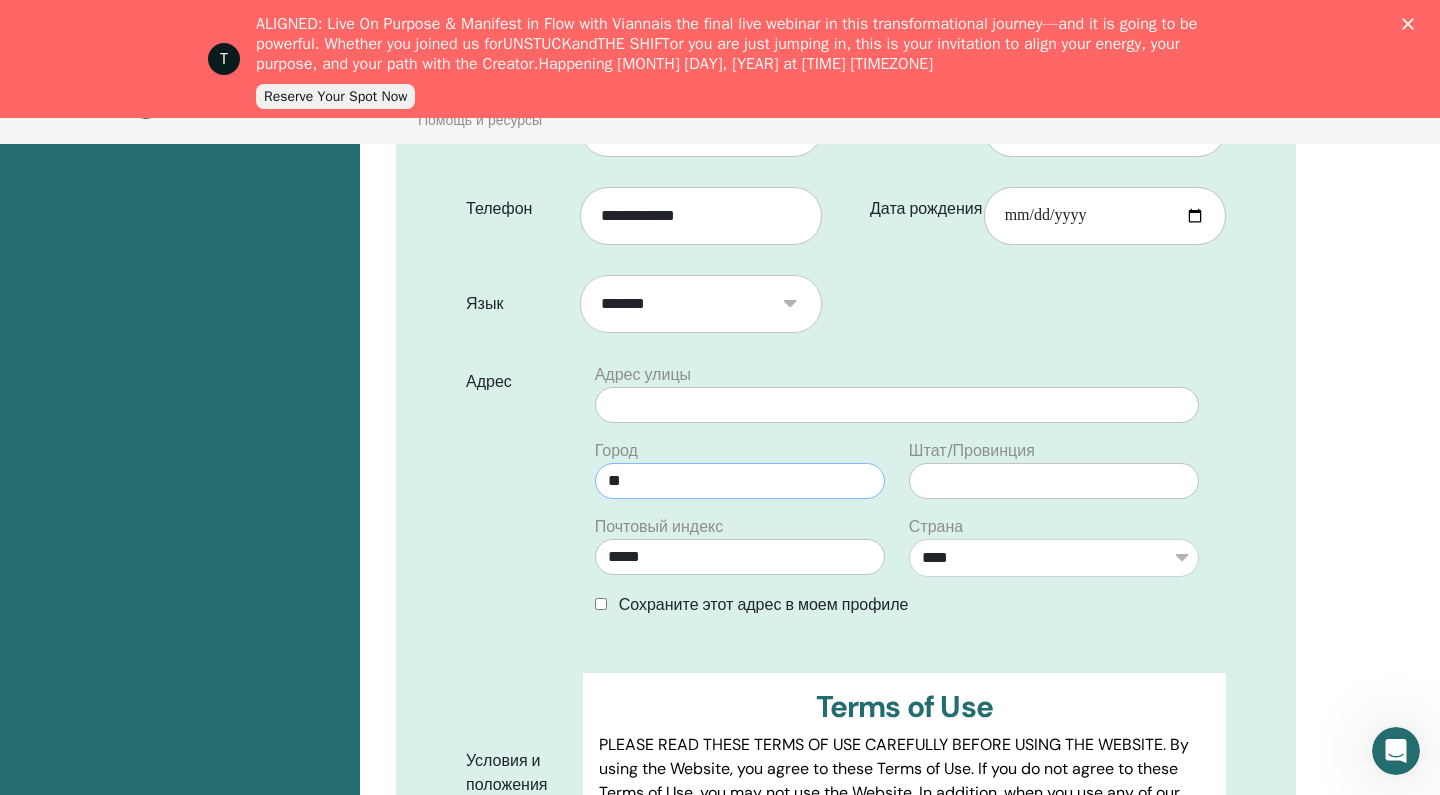 type on "*" 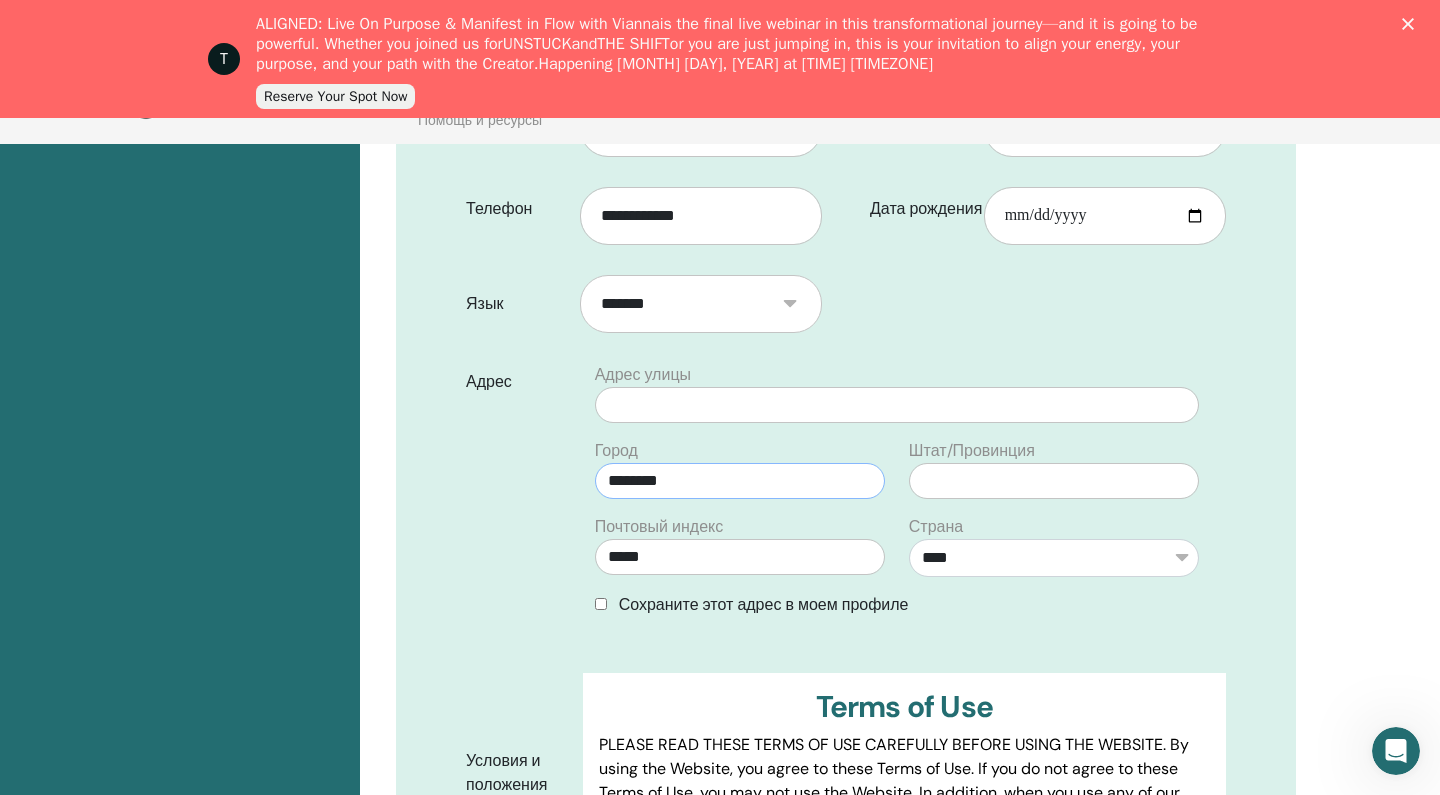type on "********" 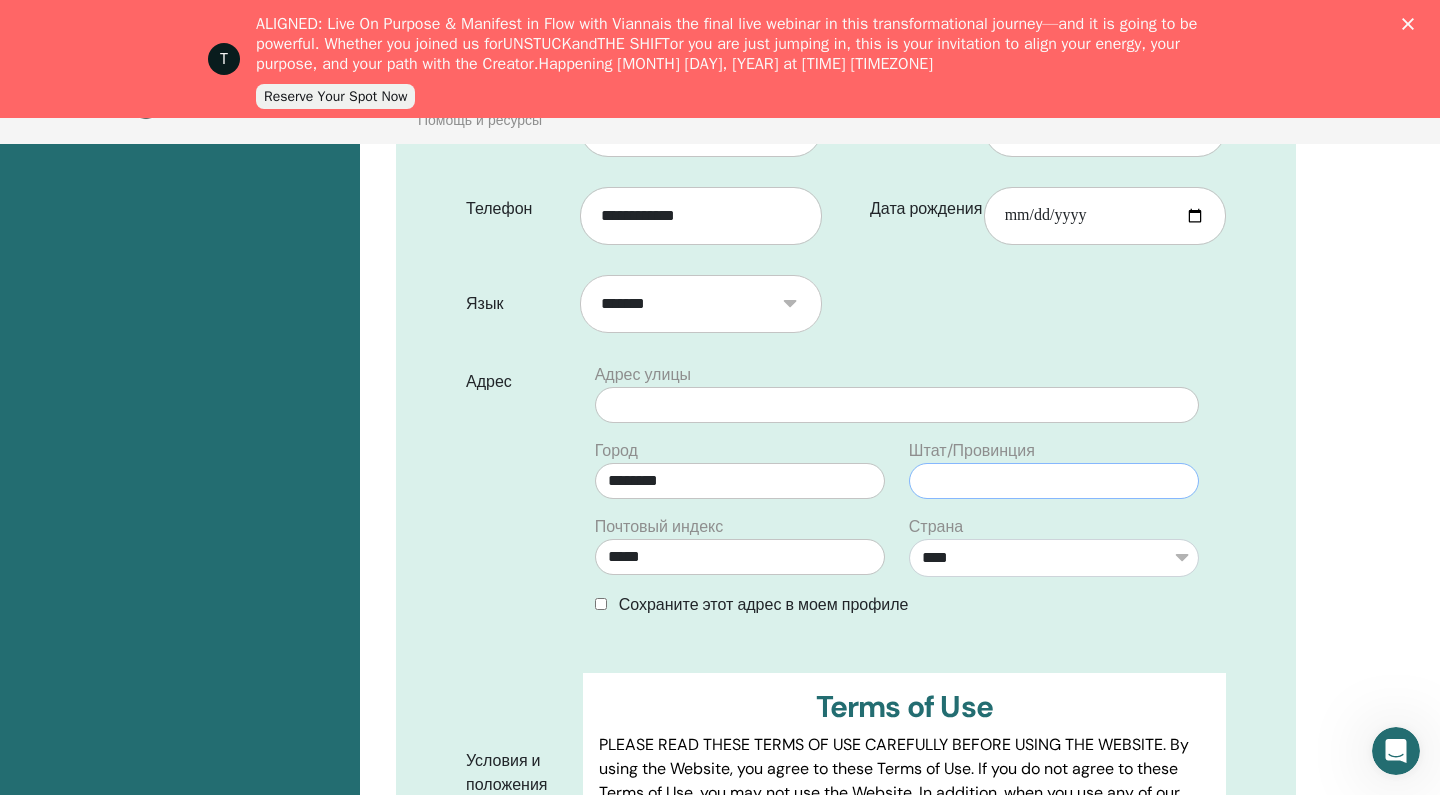 click at bounding box center (1054, 481) 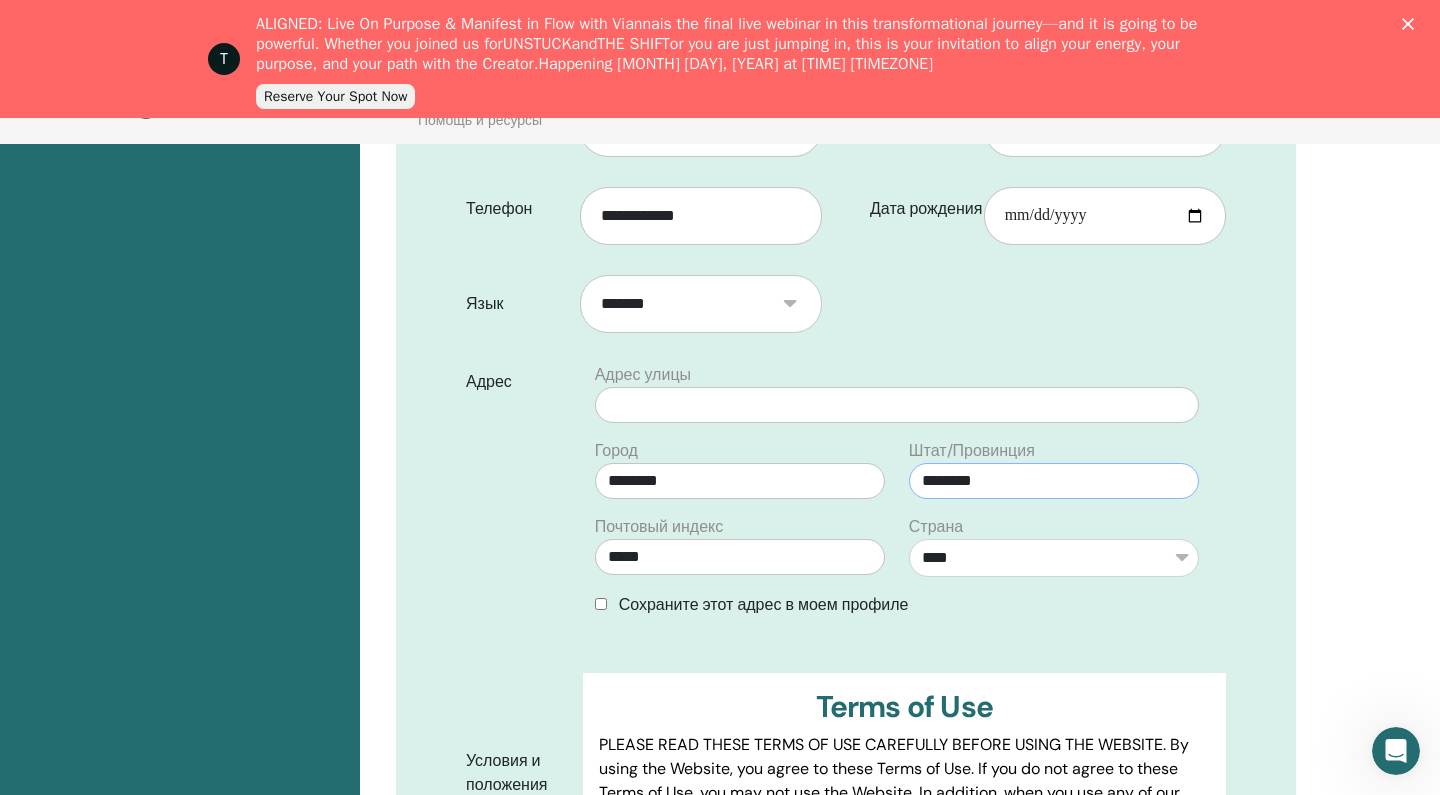 type on "********" 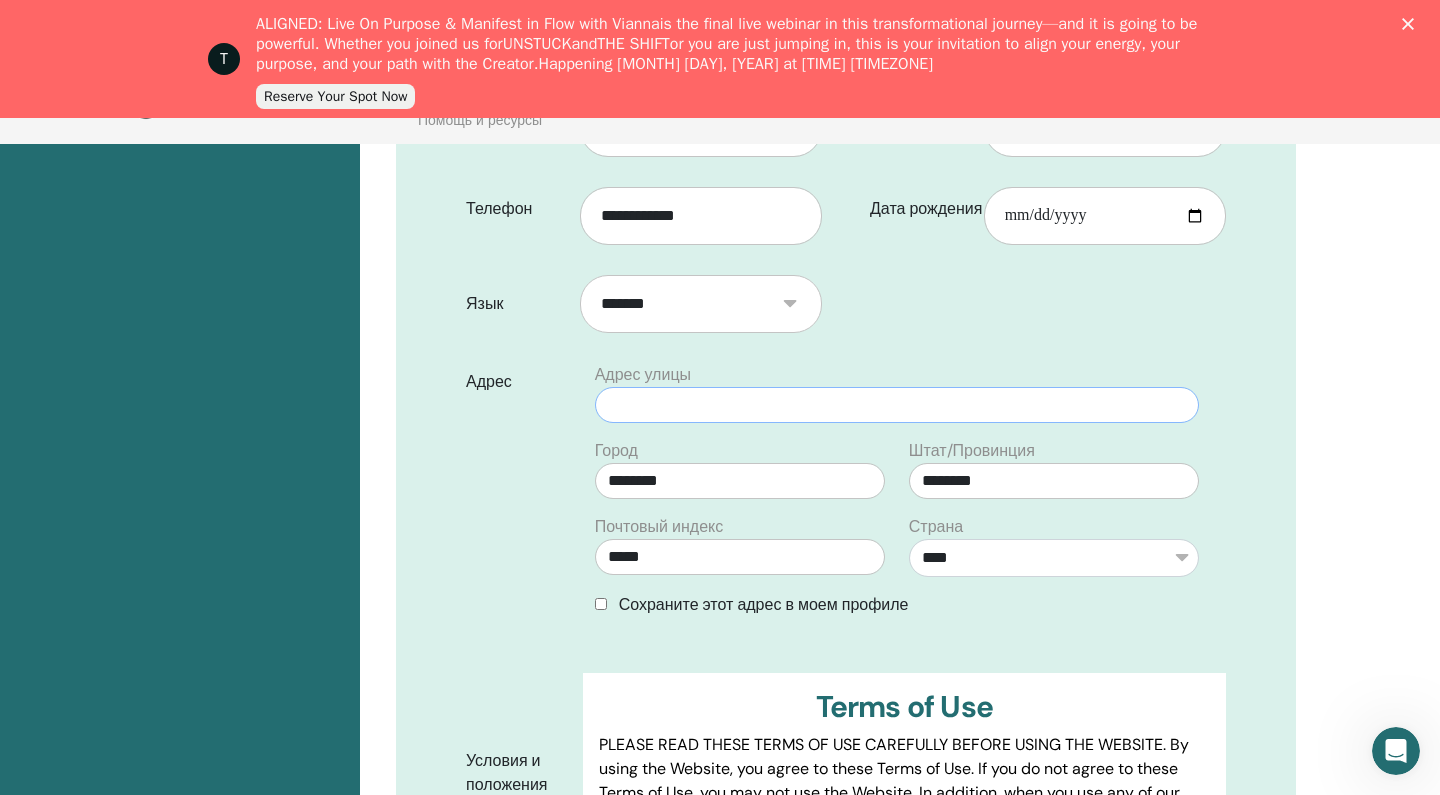 click at bounding box center (897, 405) 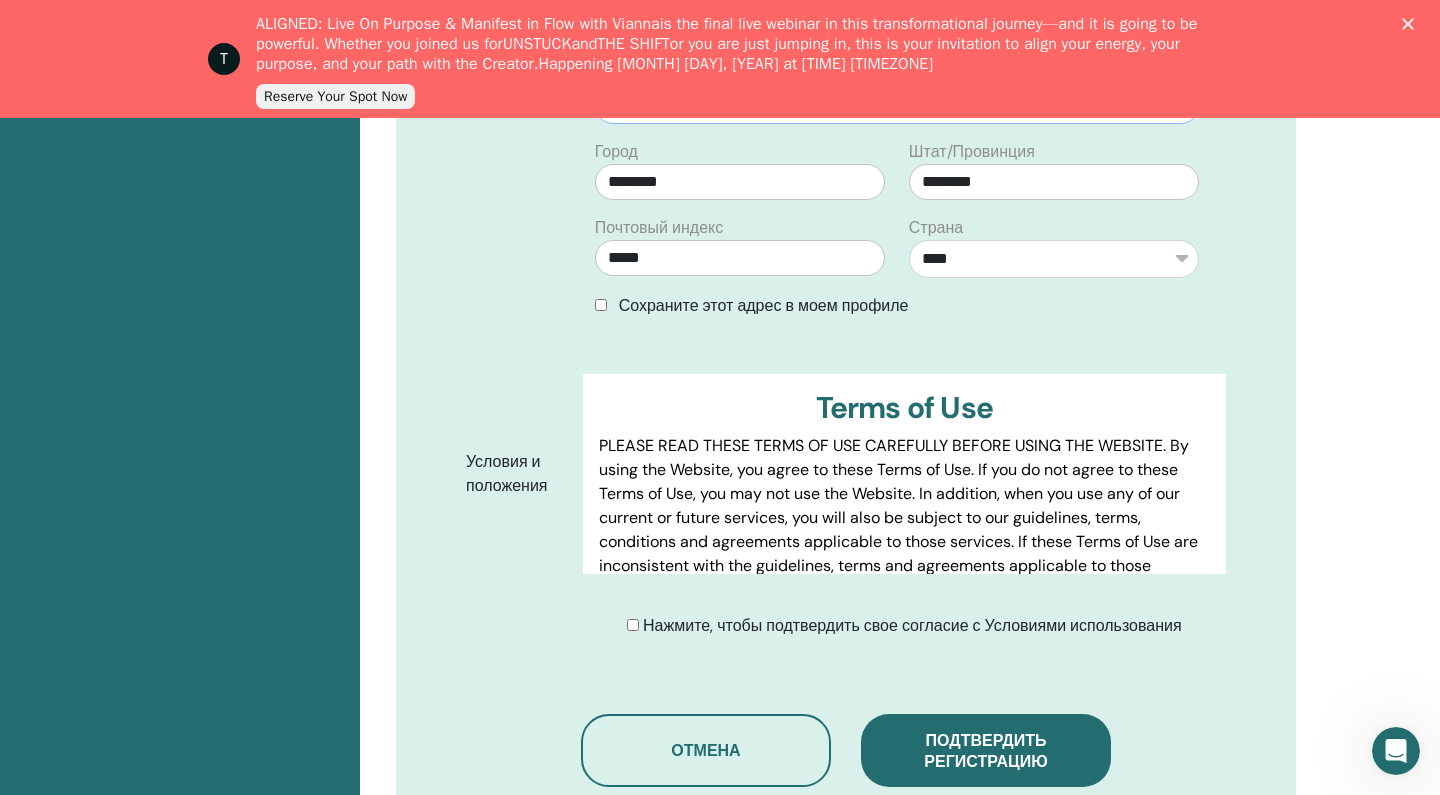 scroll, scrollTop: 912, scrollLeft: 0, axis: vertical 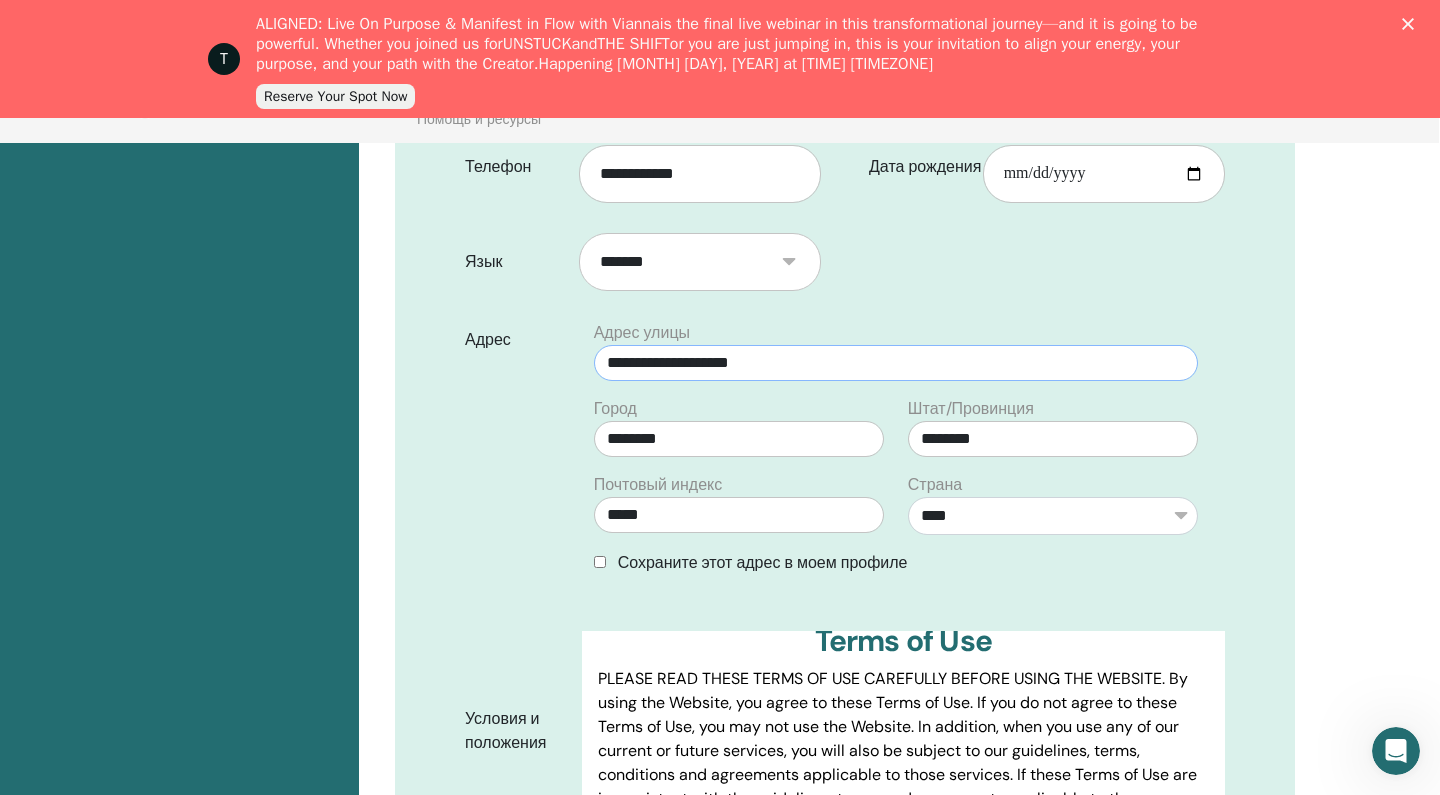 type on "**********" 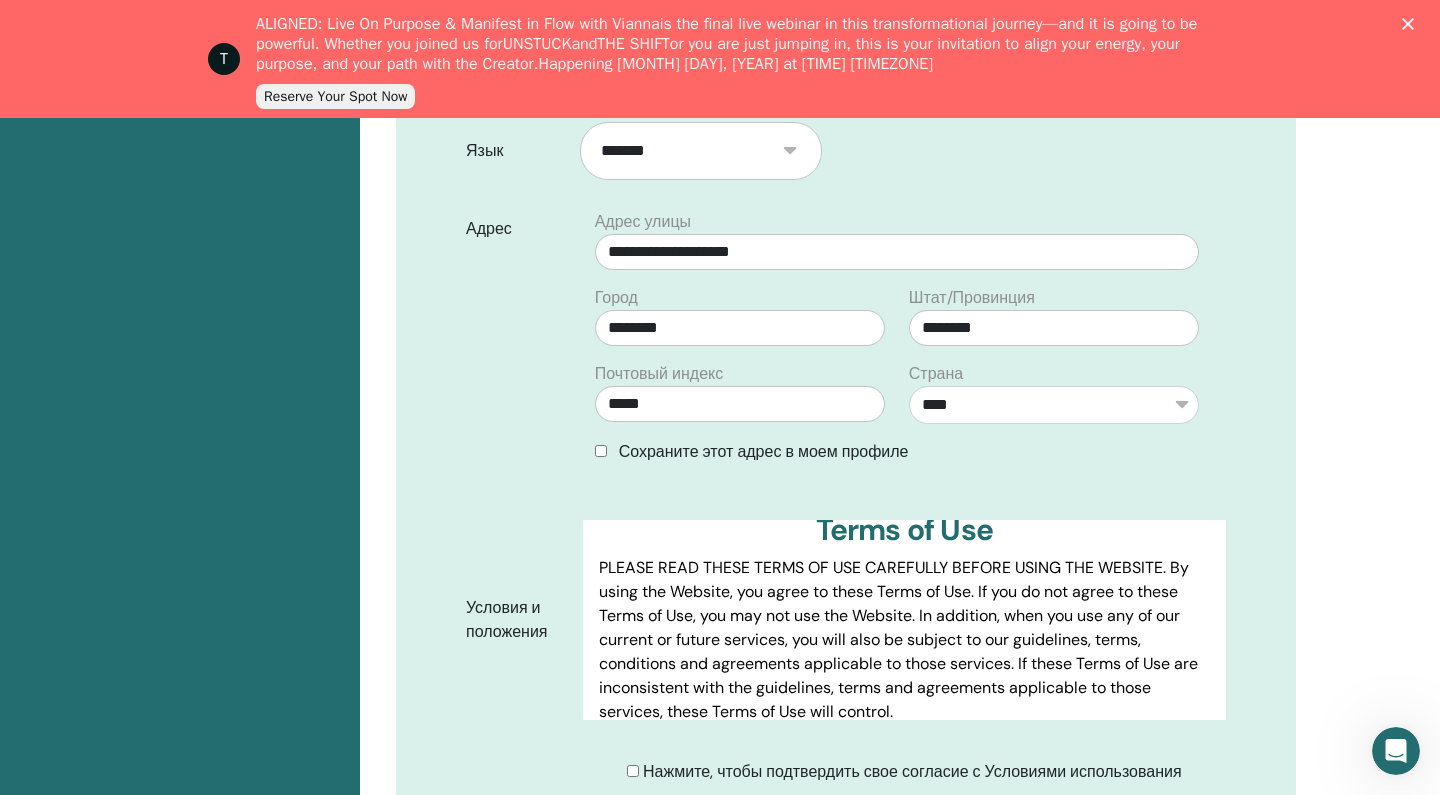 scroll, scrollTop: 790, scrollLeft: 0, axis: vertical 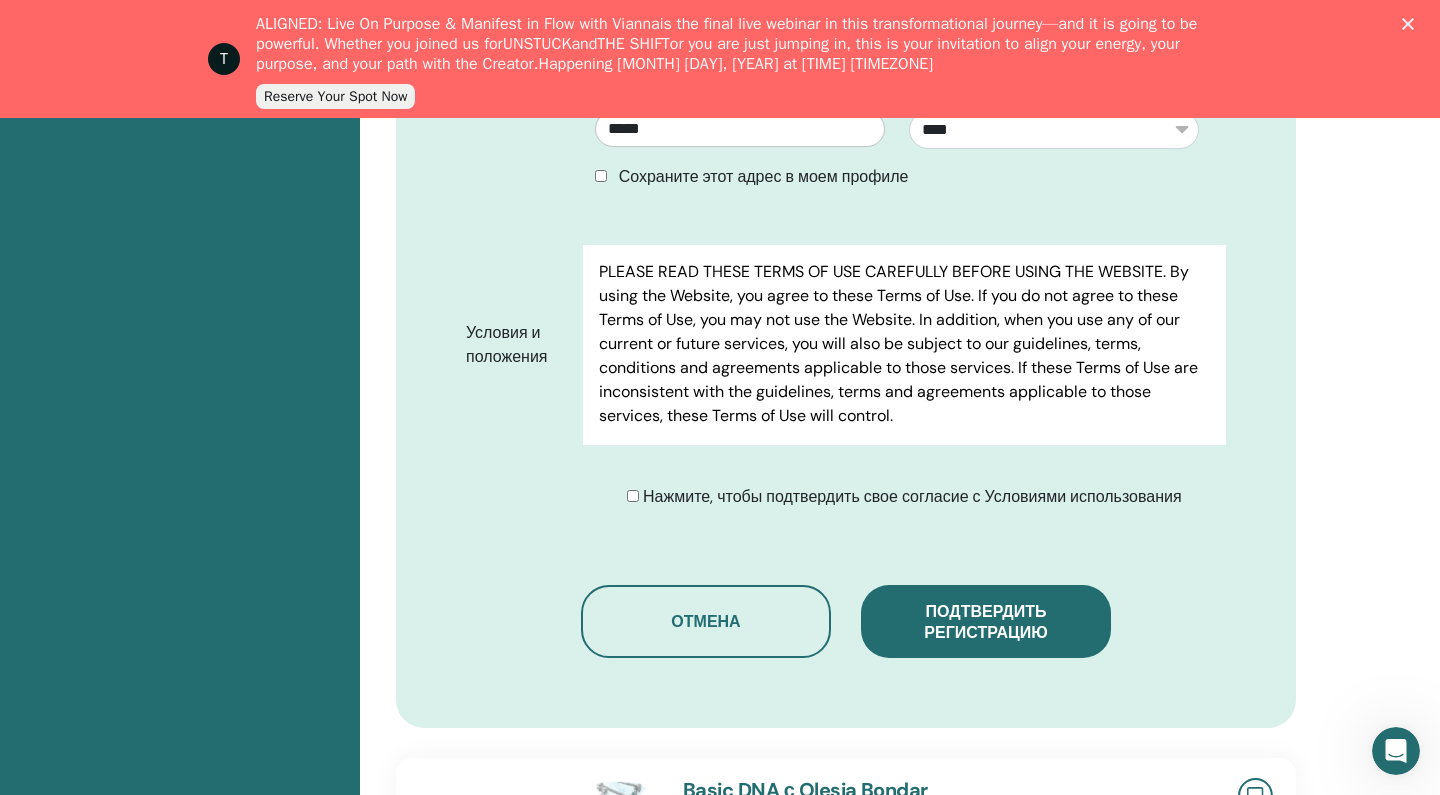 click on "Нажмите, чтобы подтвердить свое согласие с Условиями использования" at bounding box center [912, 496] 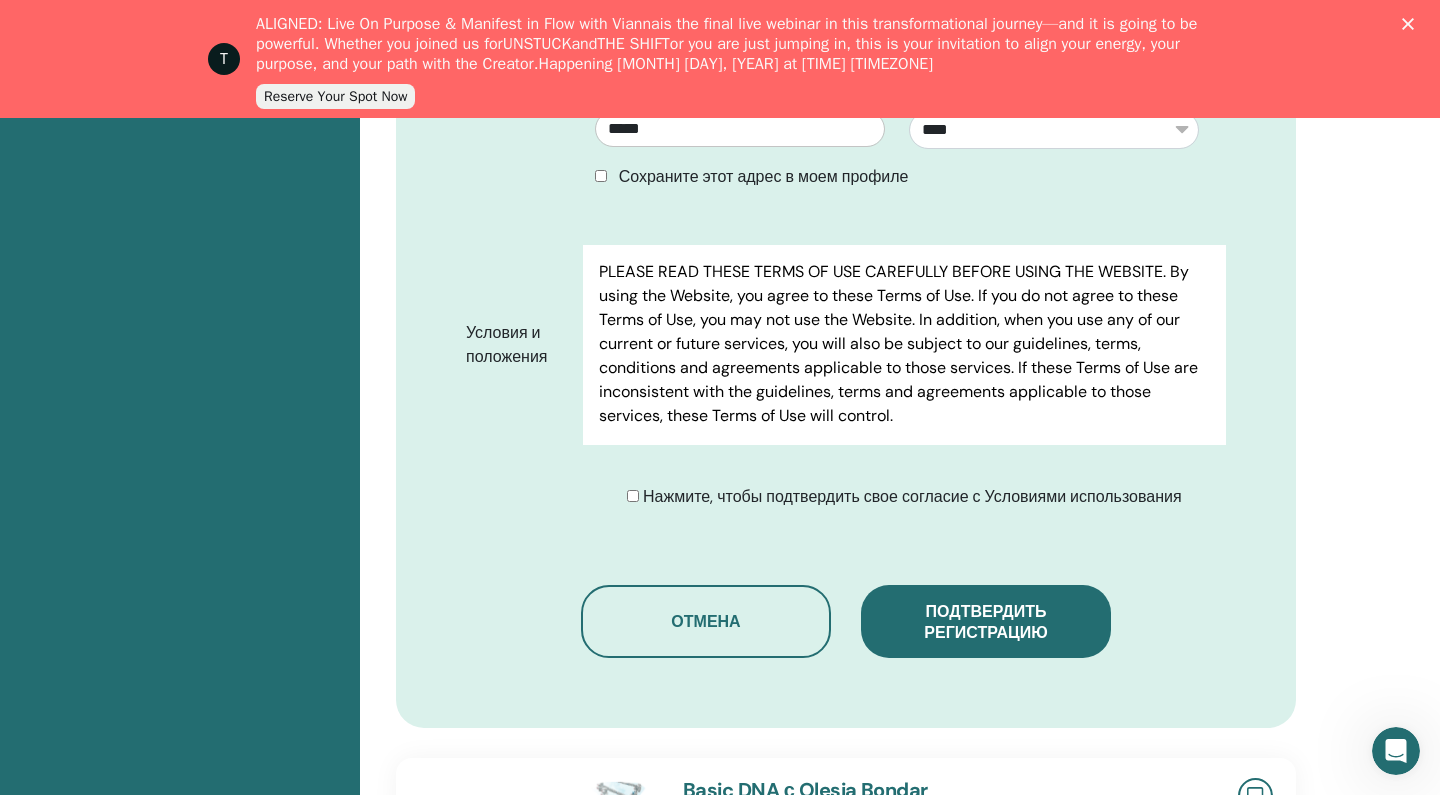 click on "Подтвердить регистрацию" at bounding box center (985, 622) 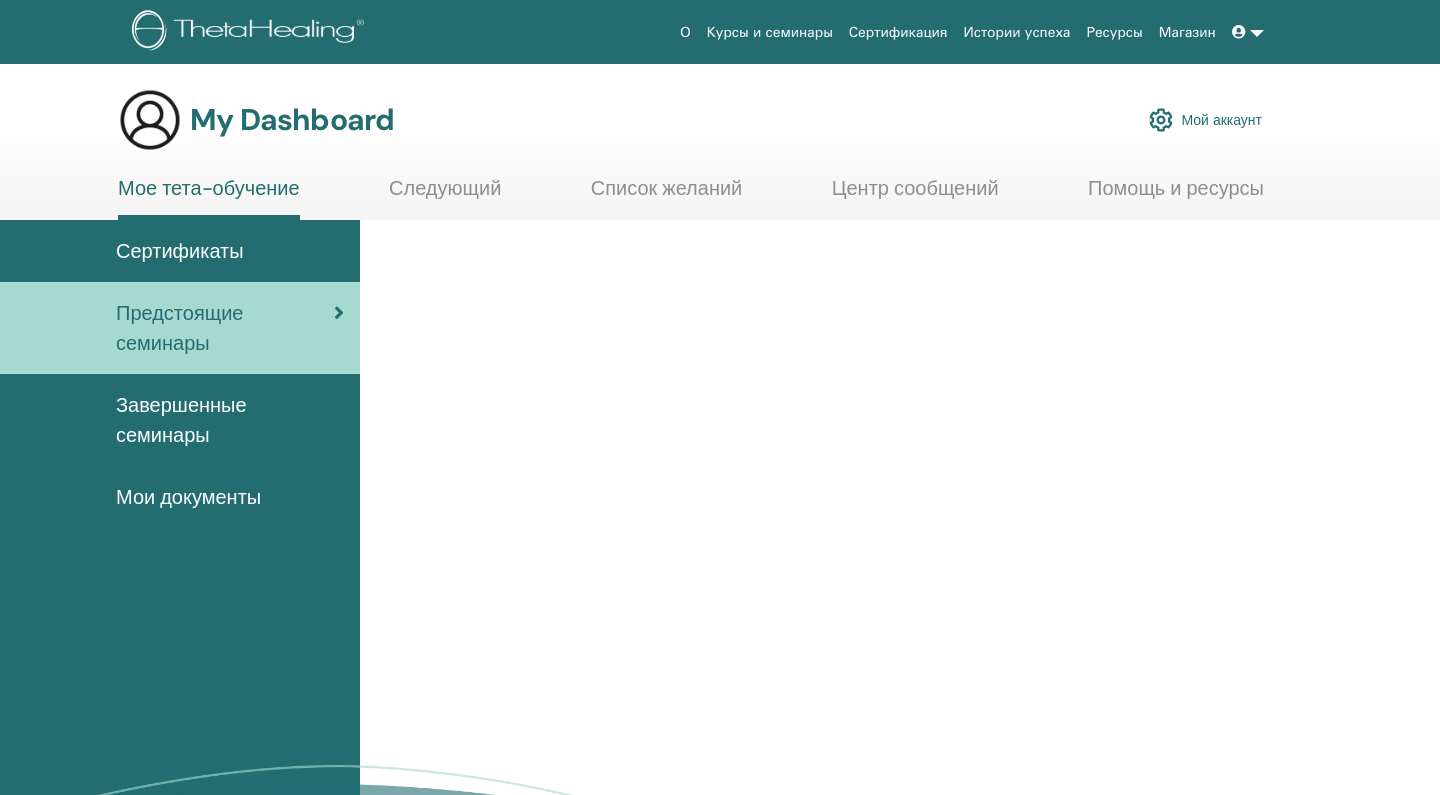 scroll, scrollTop: 0, scrollLeft: 0, axis: both 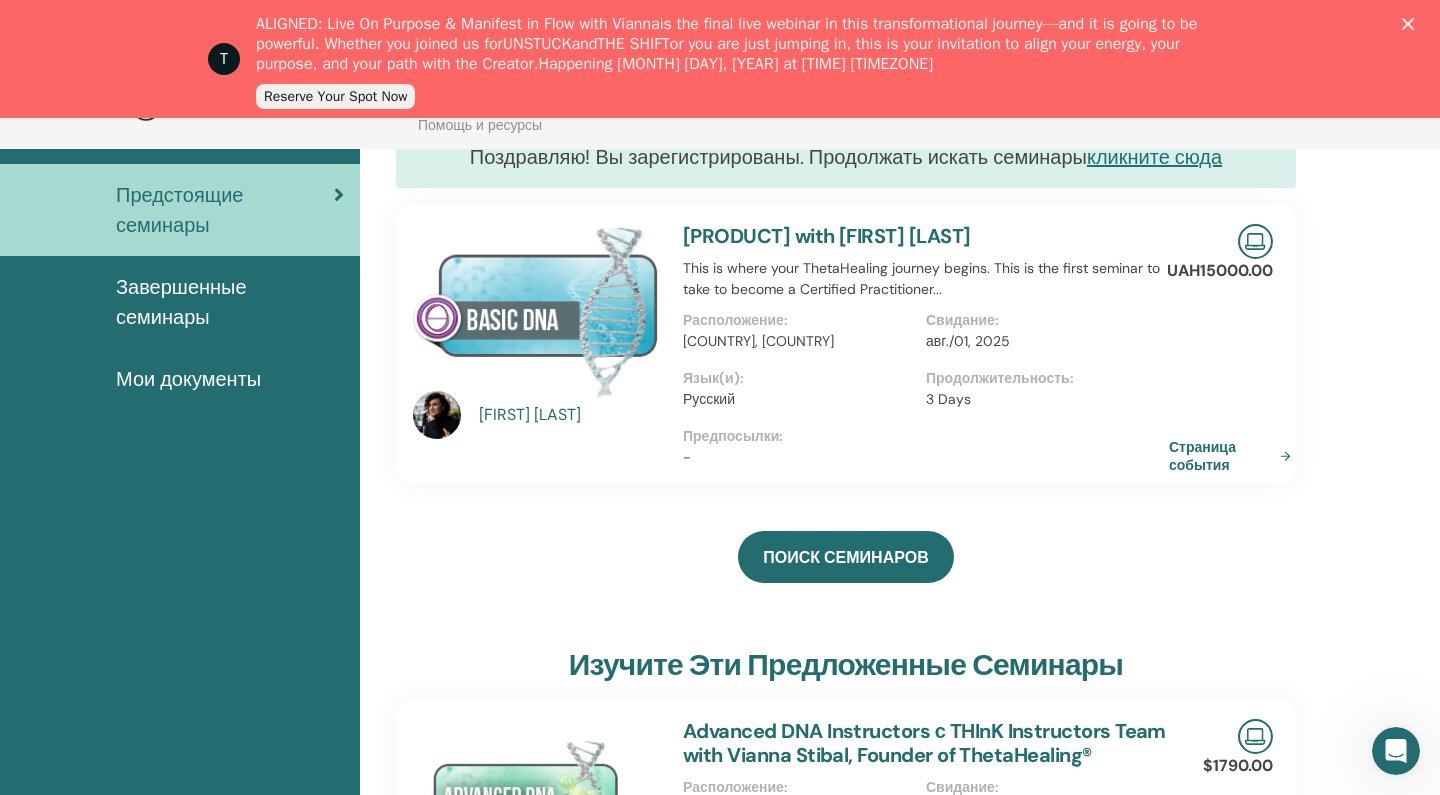 click on "Свидание :" at bounding box center (1041, 320) 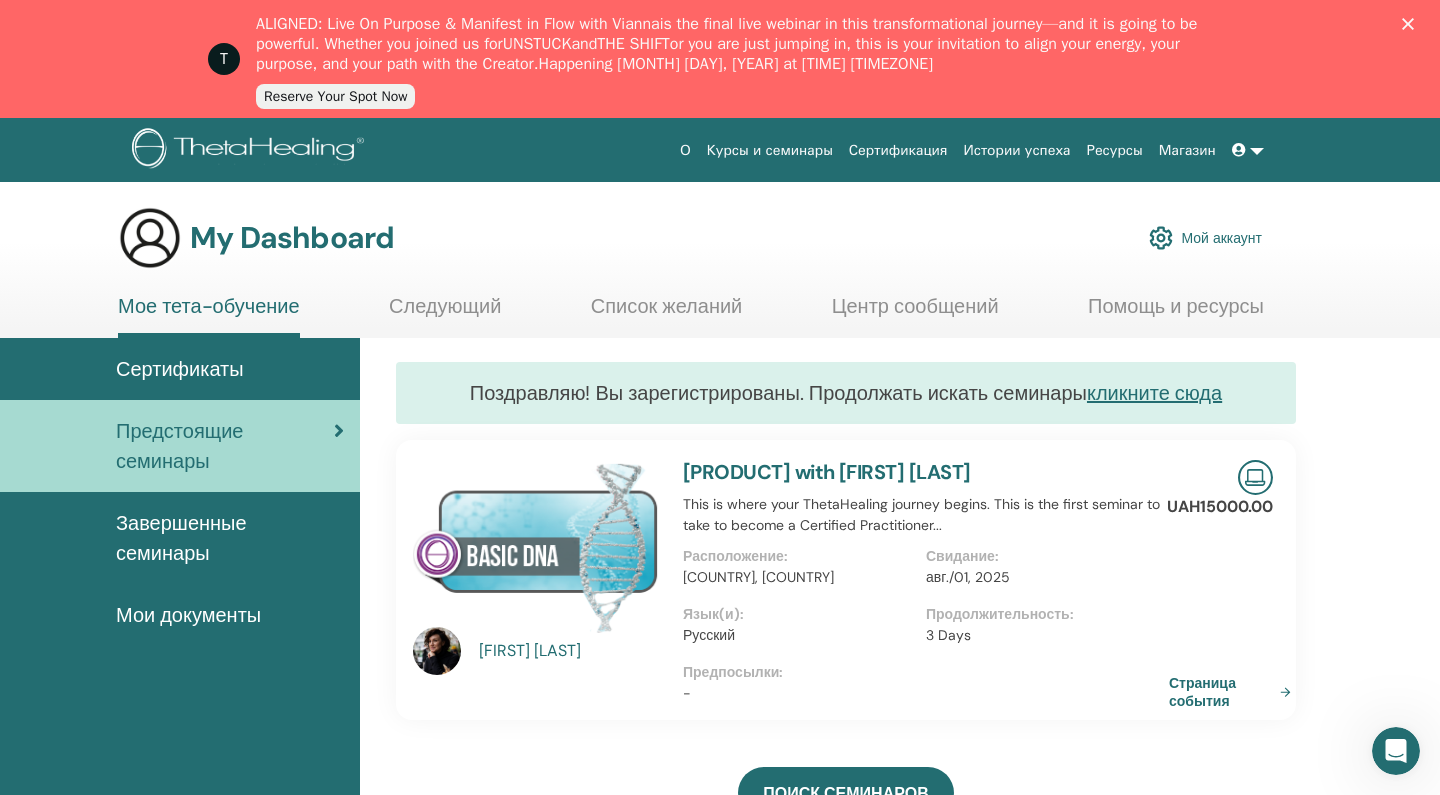 scroll, scrollTop: 0, scrollLeft: 0, axis: both 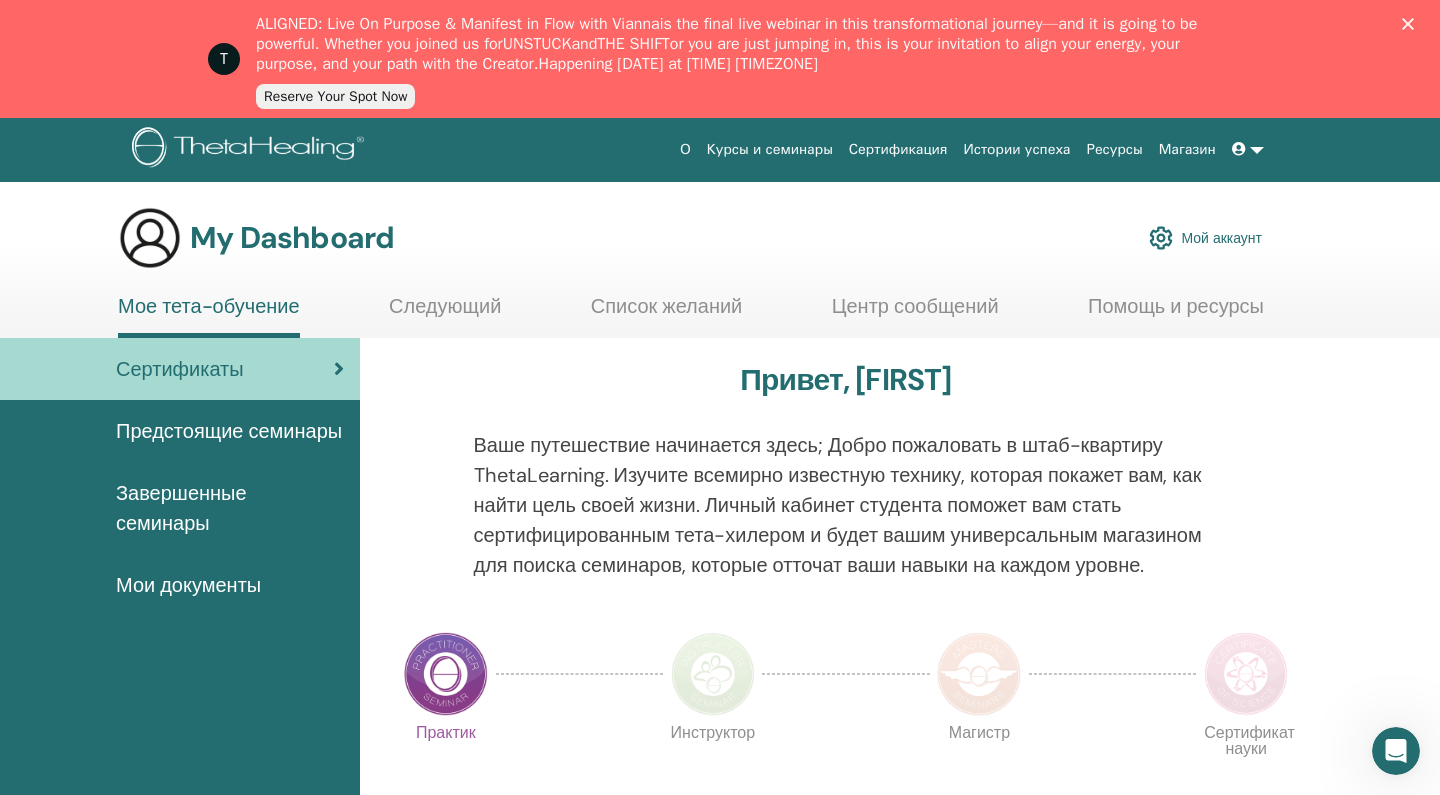 click on "Предстоящие семинары" at bounding box center (229, 431) 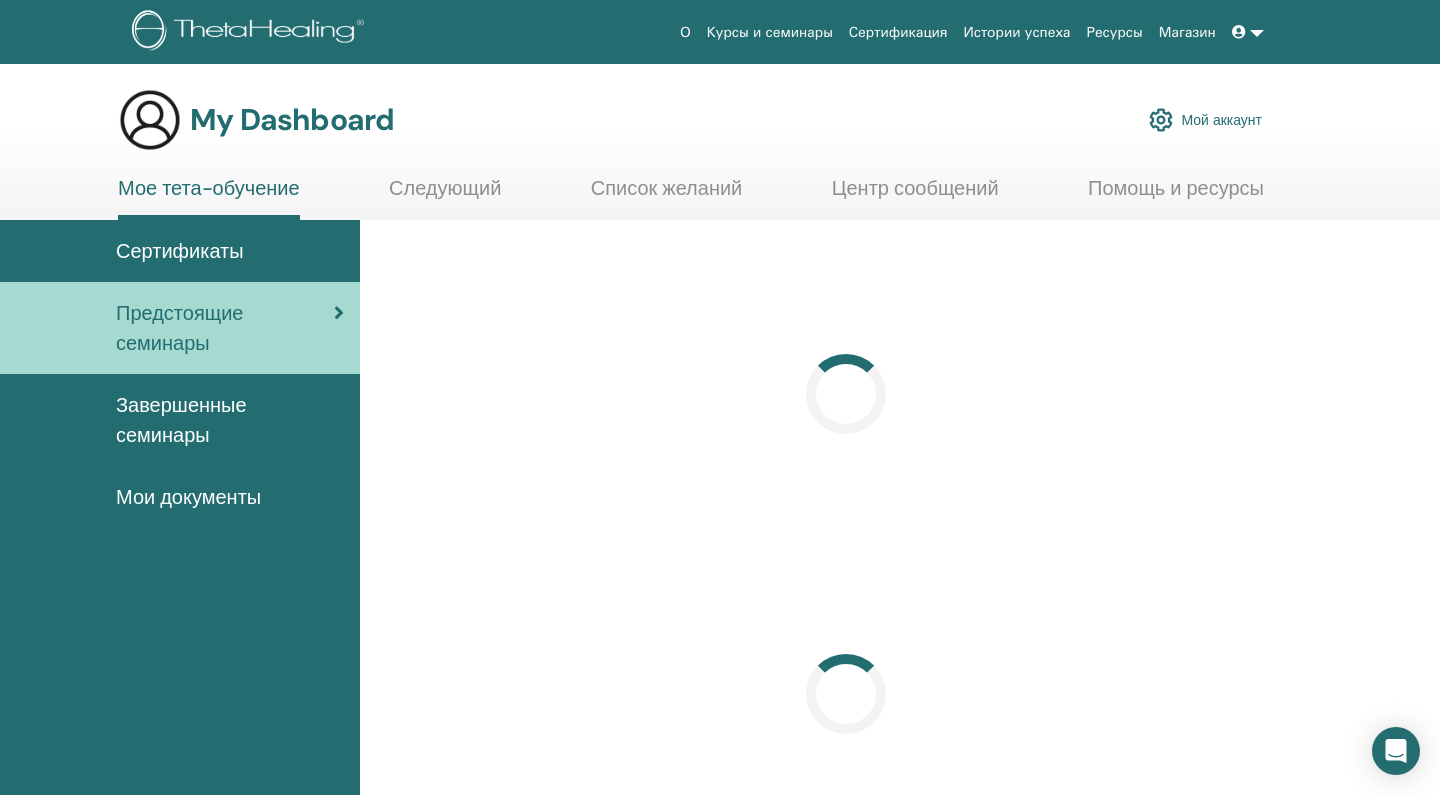 scroll, scrollTop: 0, scrollLeft: 0, axis: both 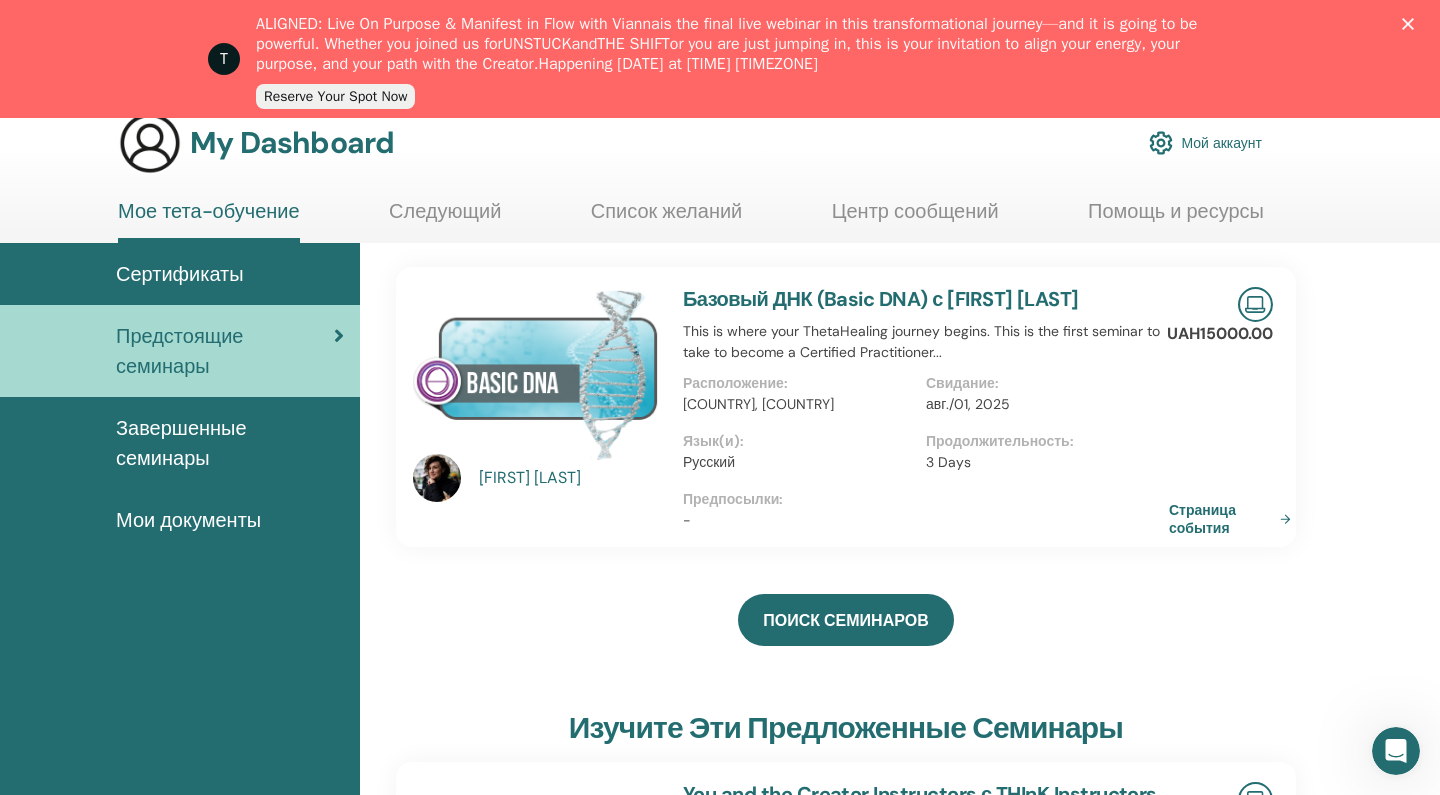 click on "Продолжительность : 3 Days" at bounding box center [1047, 460] 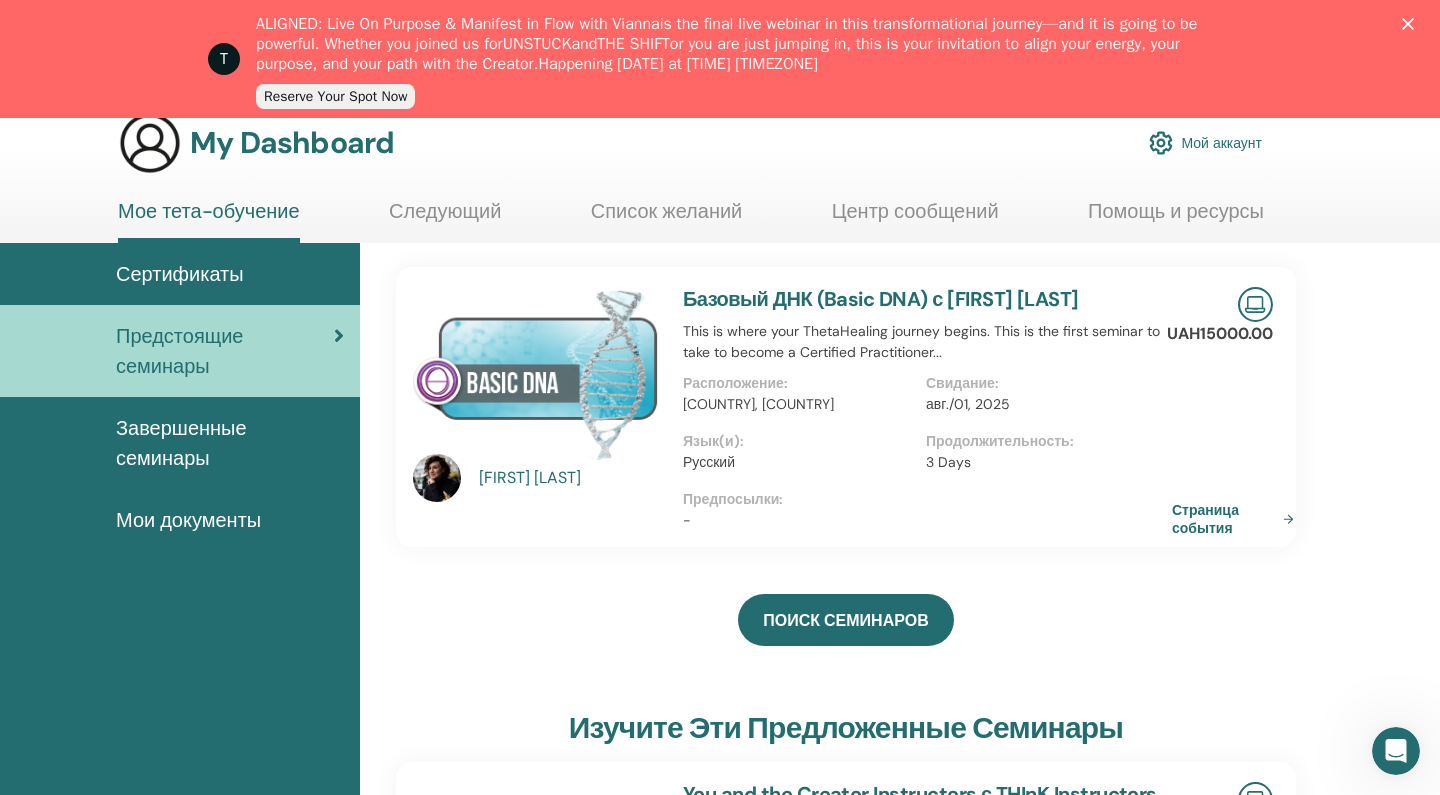 click on "Страница события" at bounding box center (1237, 519) 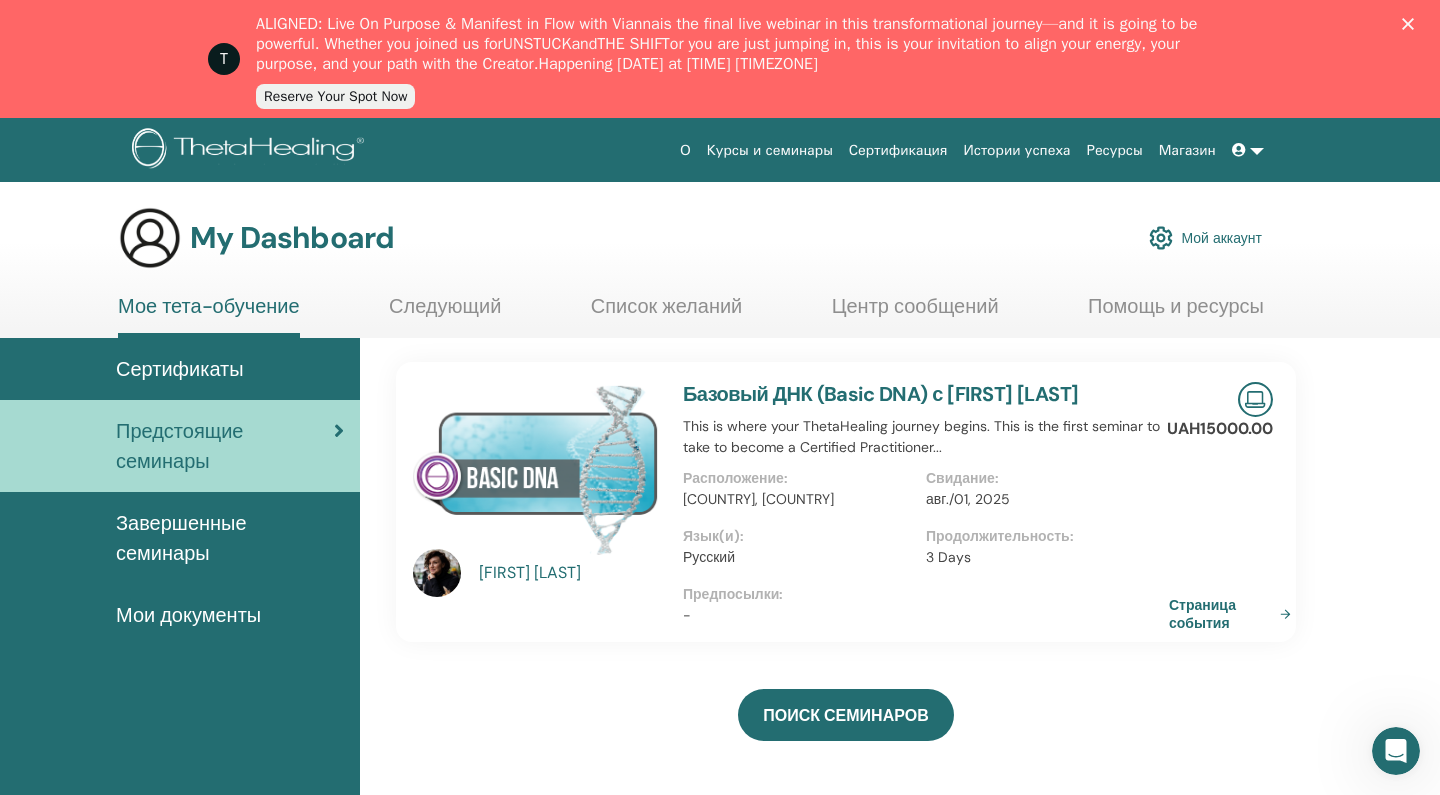 scroll, scrollTop: 0, scrollLeft: 0, axis: both 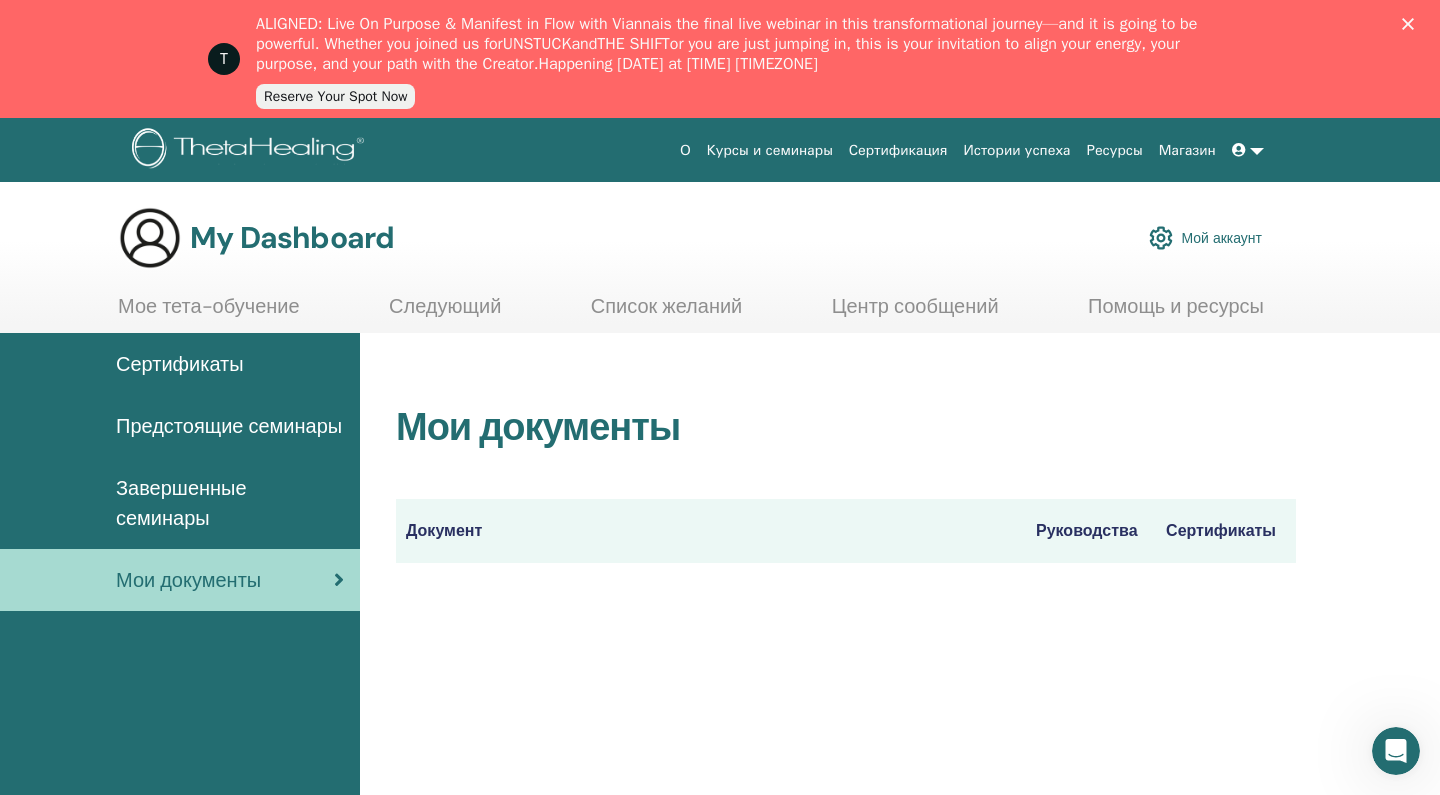 click on "Документ" at bounding box center [711, 531] 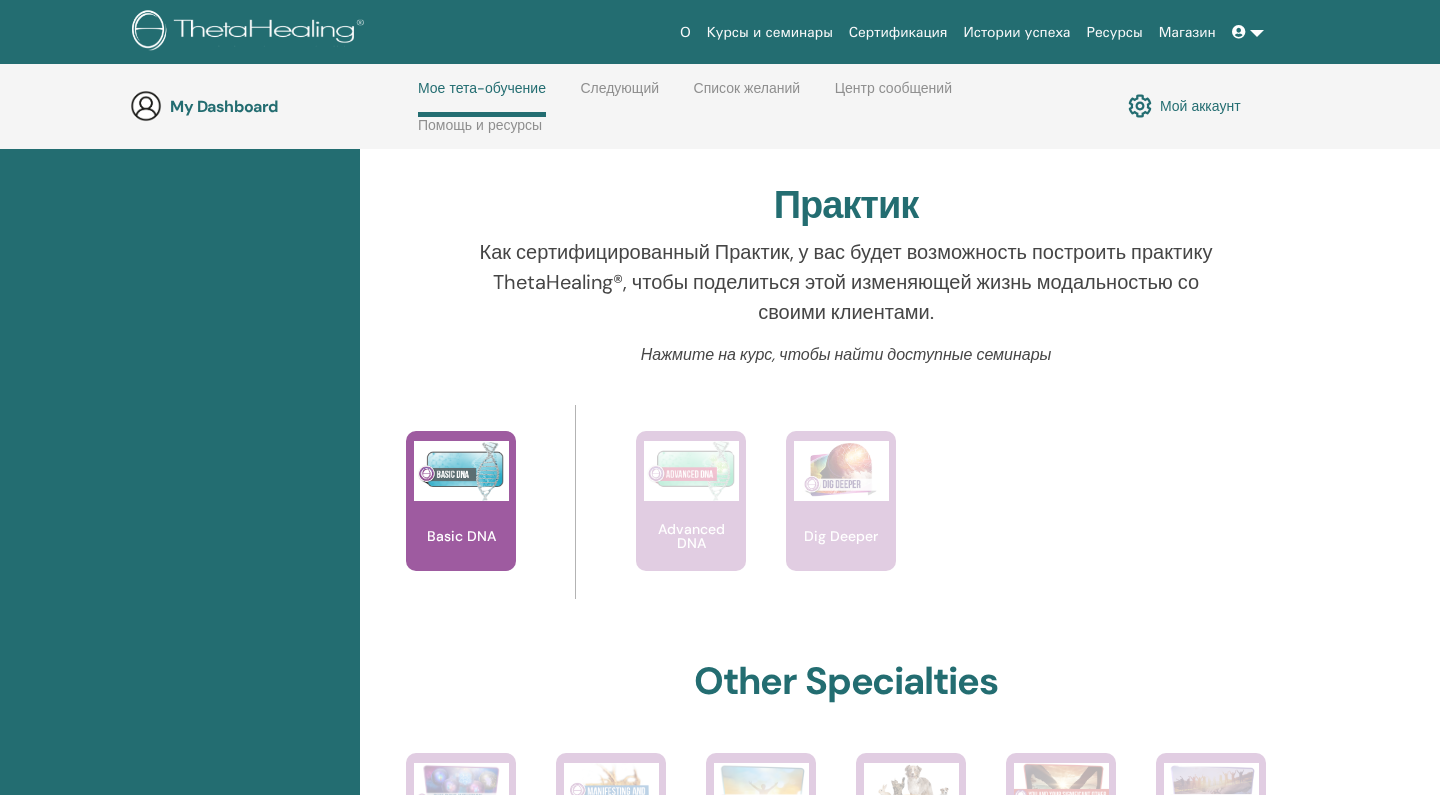scroll, scrollTop: 629, scrollLeft: 0, axis: vertical 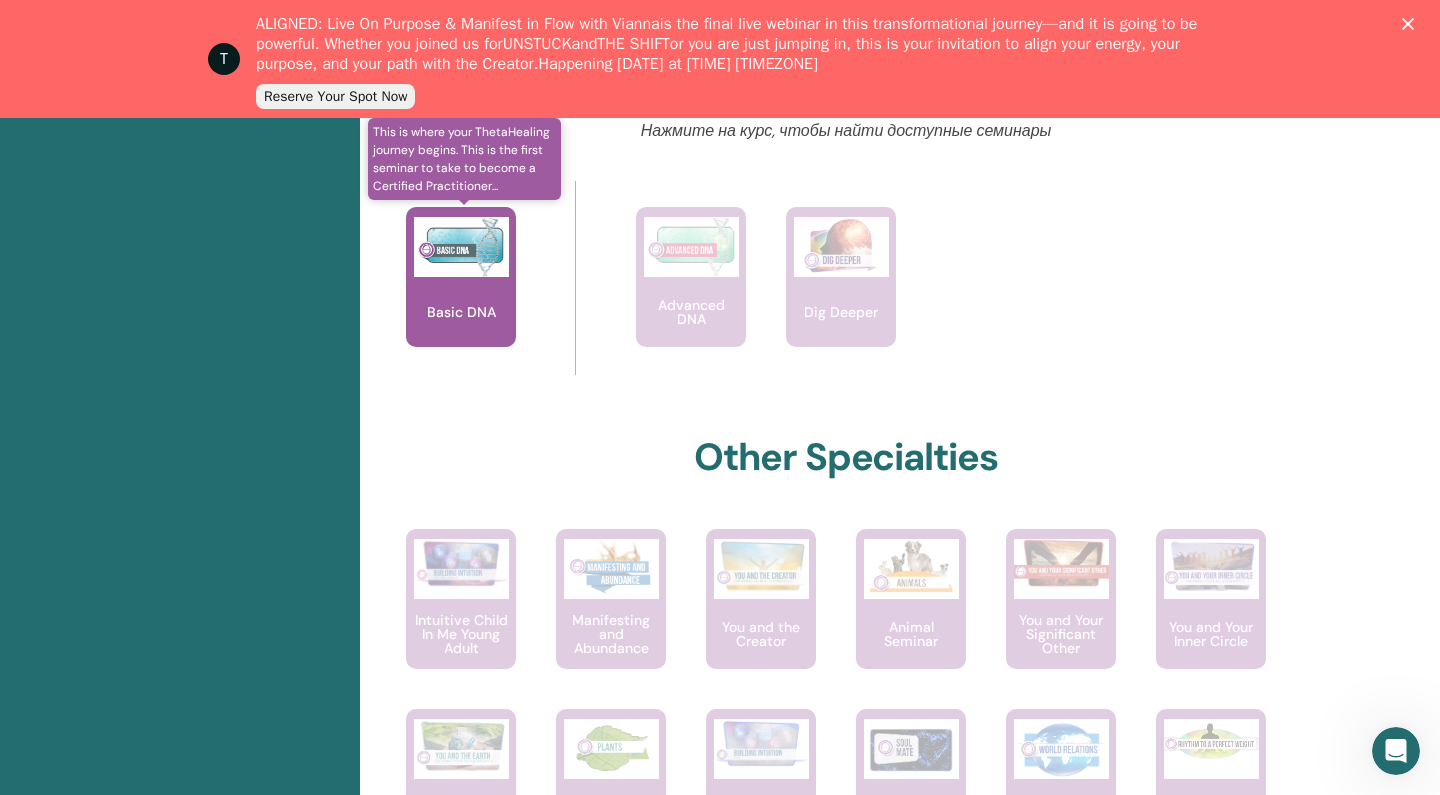 click at bounding box center (461, 247) 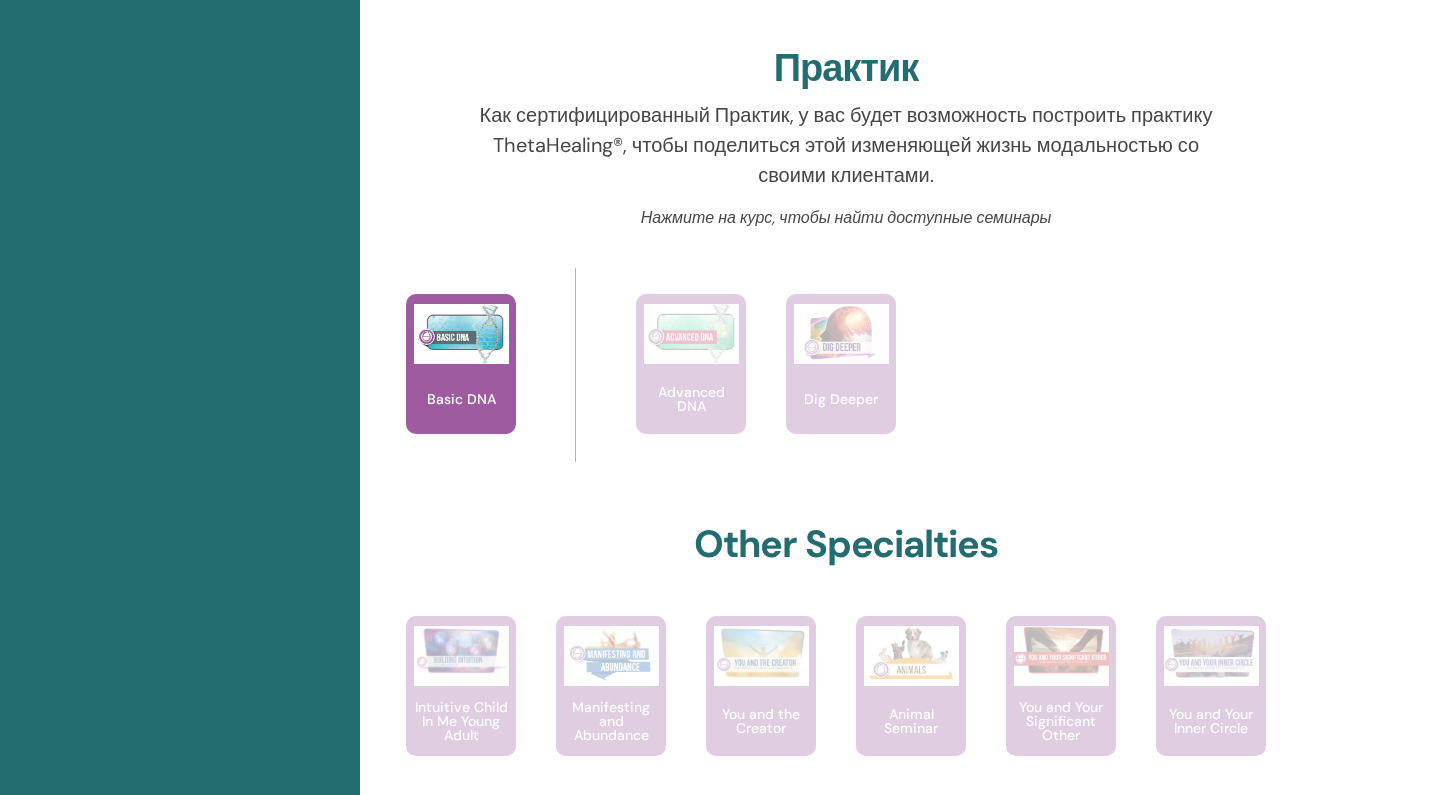 scroll, scrollTop: 327, scrollLeft: 0, axis: vertical 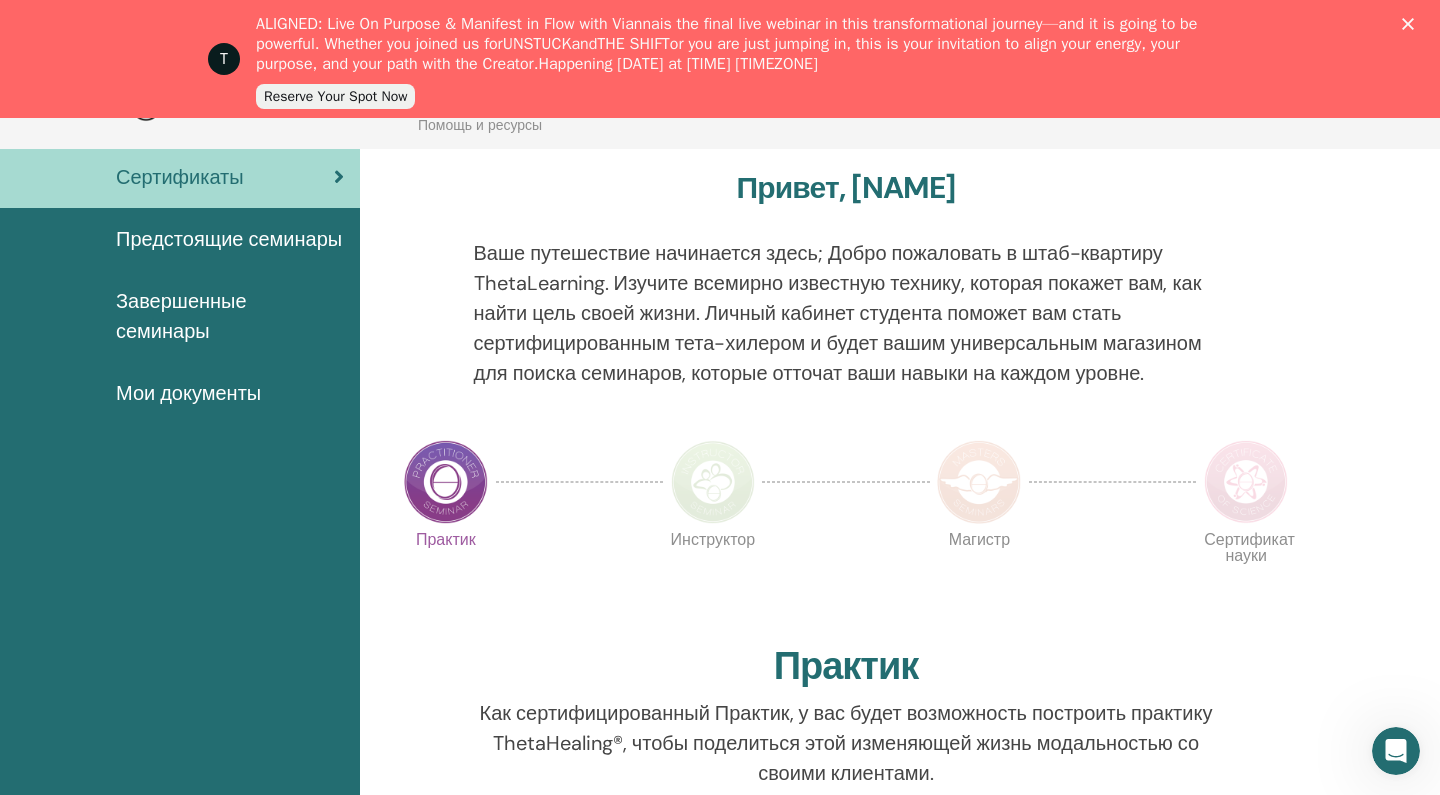 click at bounding box center (446, 482) 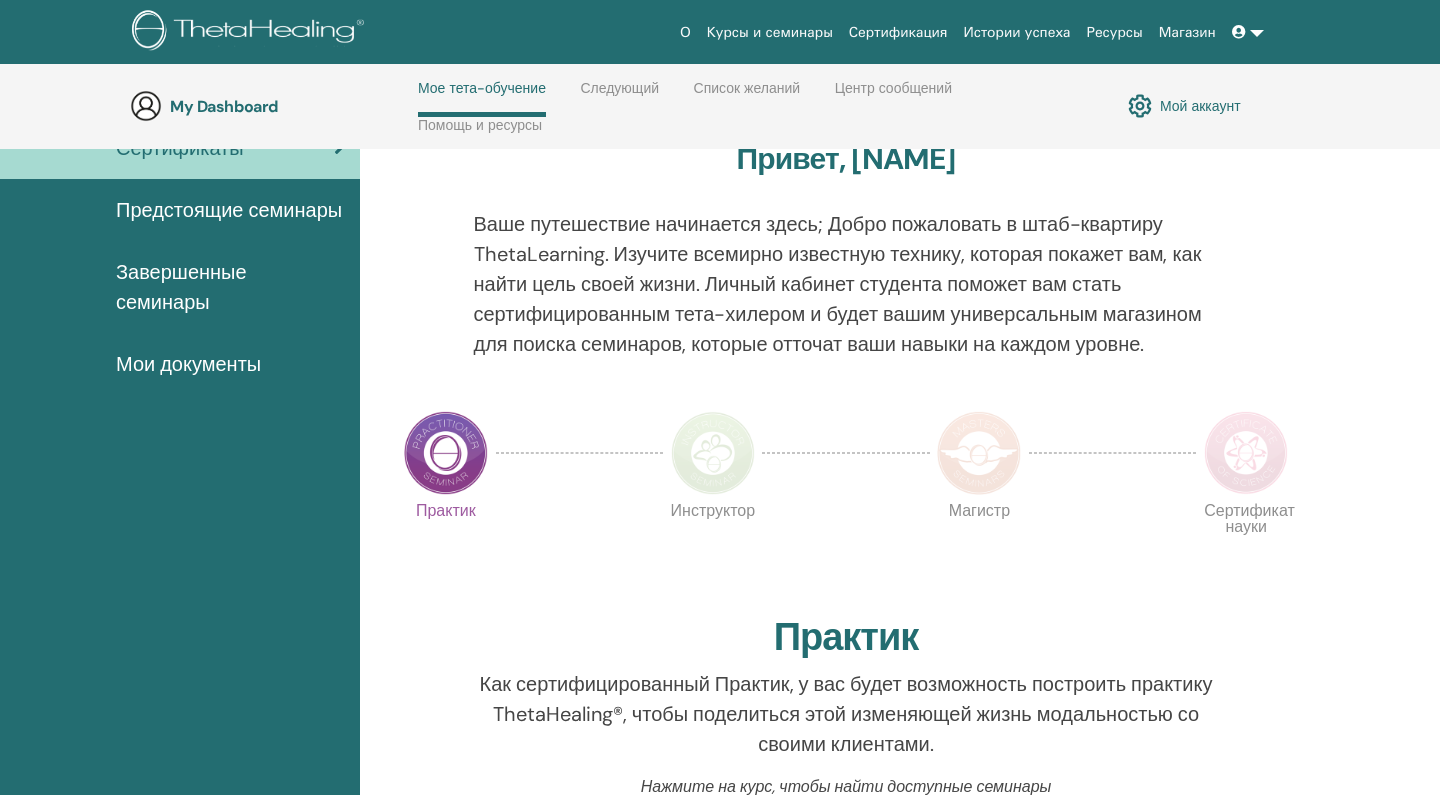 scroll, scrollTop: 96, scrollLeft: 0, axis: vertical 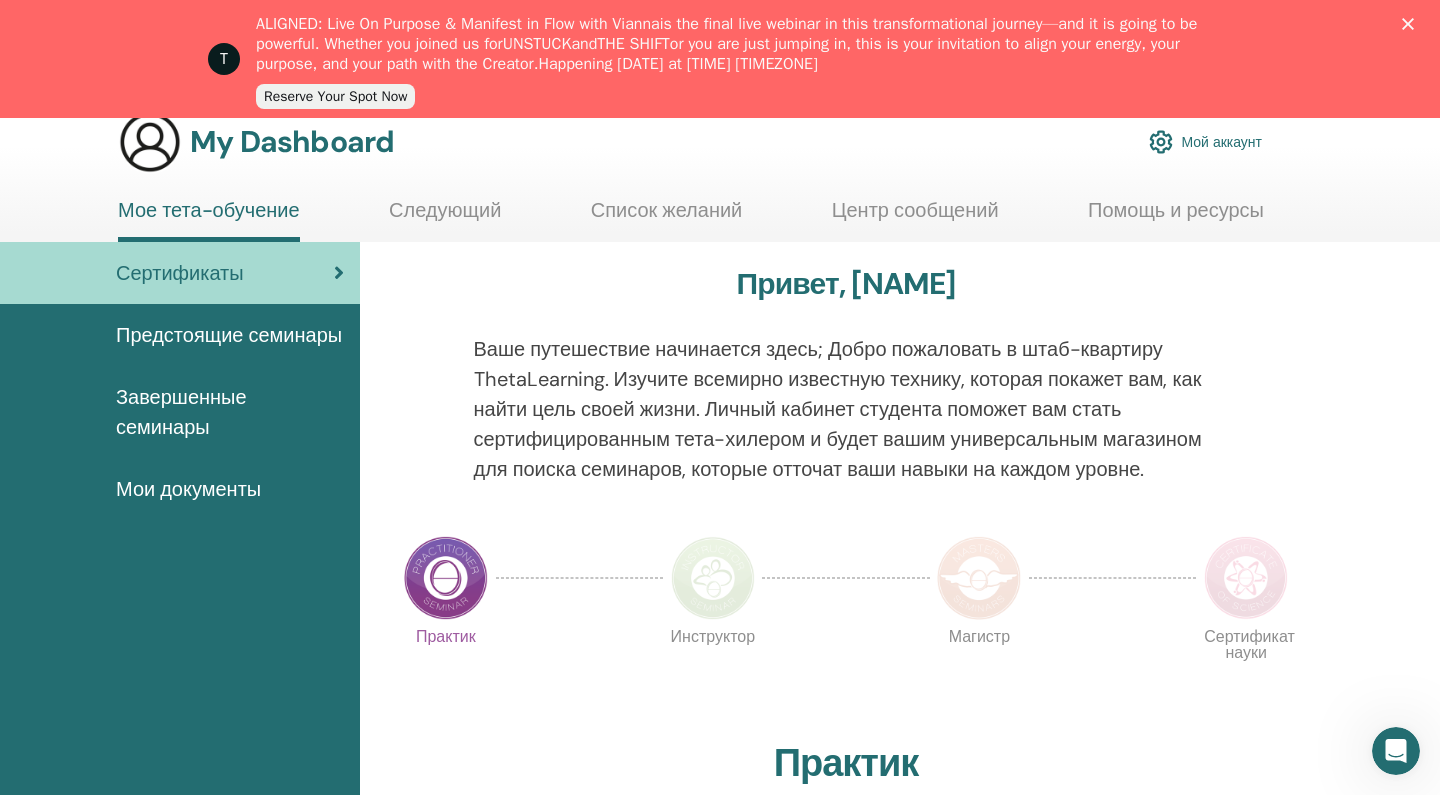 click on "Предстоящие семинары" at bounding box center (229, 335) 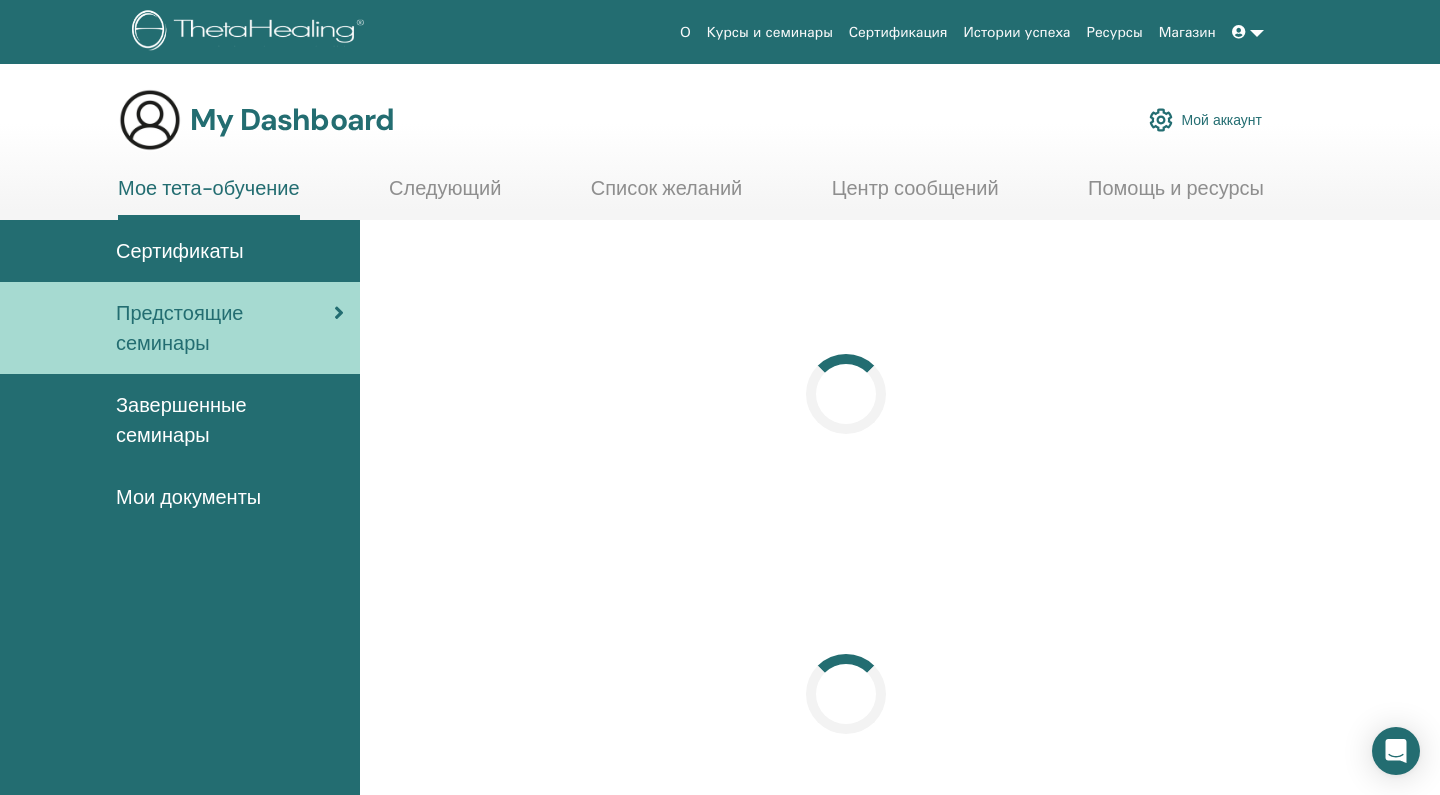 scroll, scrollTop: 0, scrollLeft: 0, axis: both 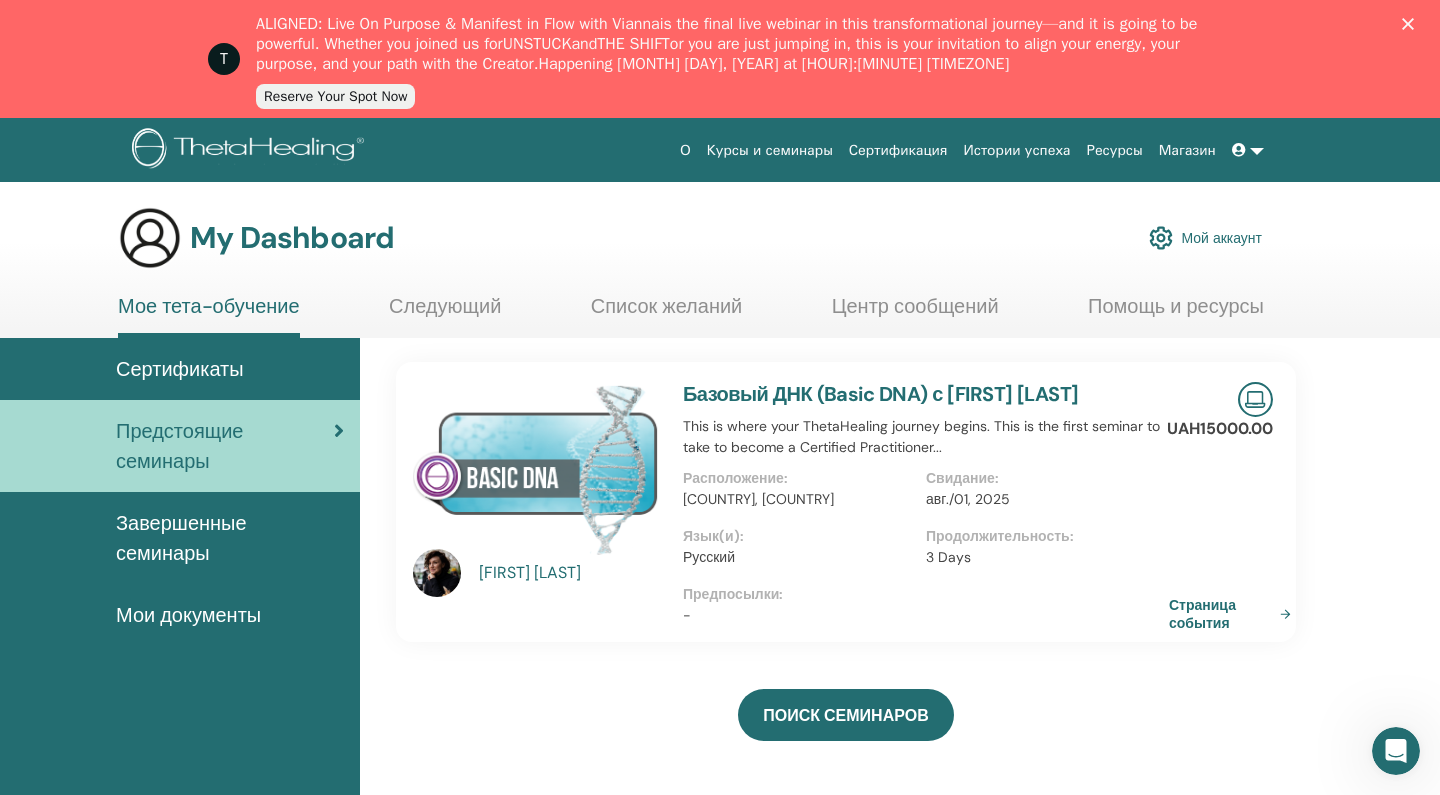 click on "Мой аккаунт" at bounding box center [1205, 238] 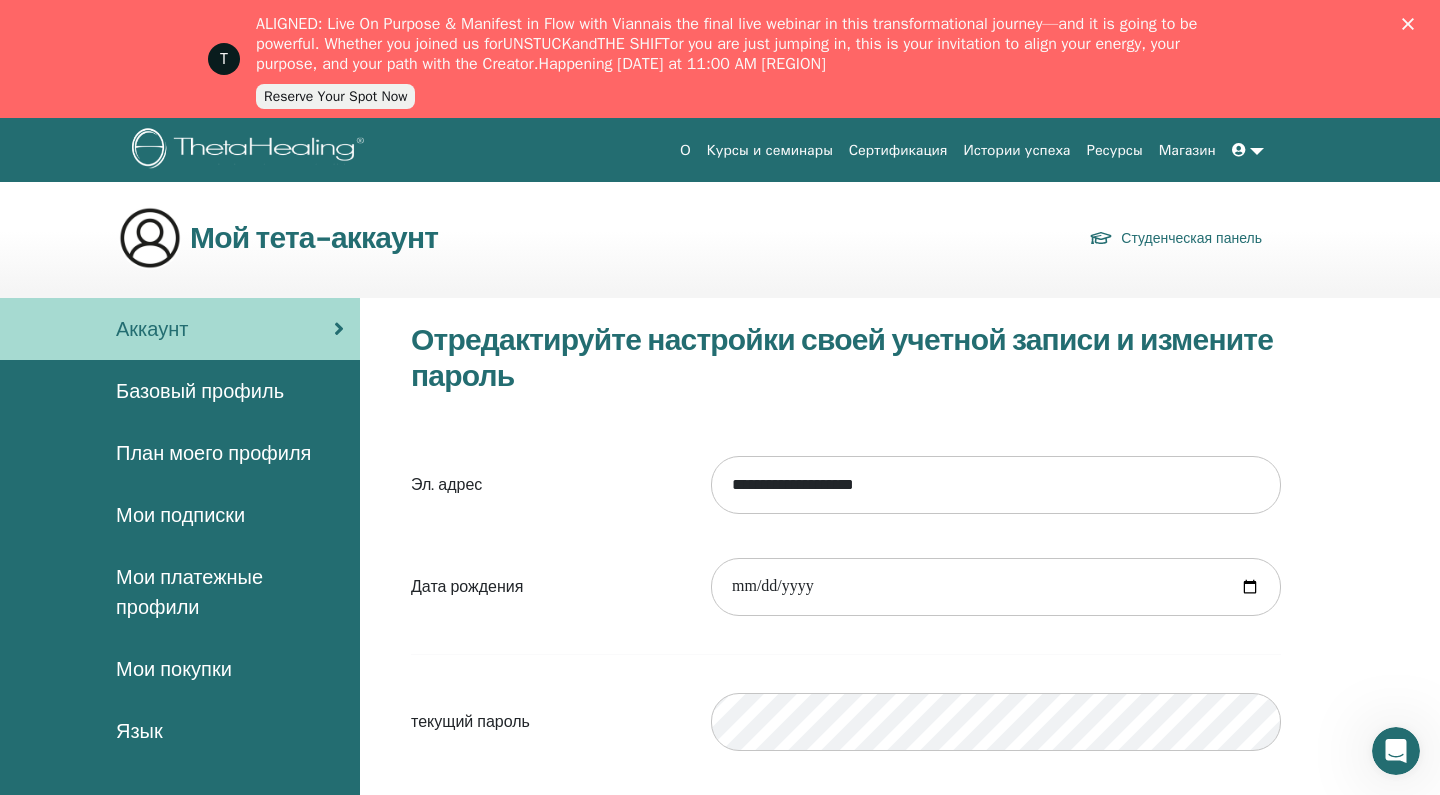 scroll, scrollTop: 91, scrollLeft: 0, axis: vertical 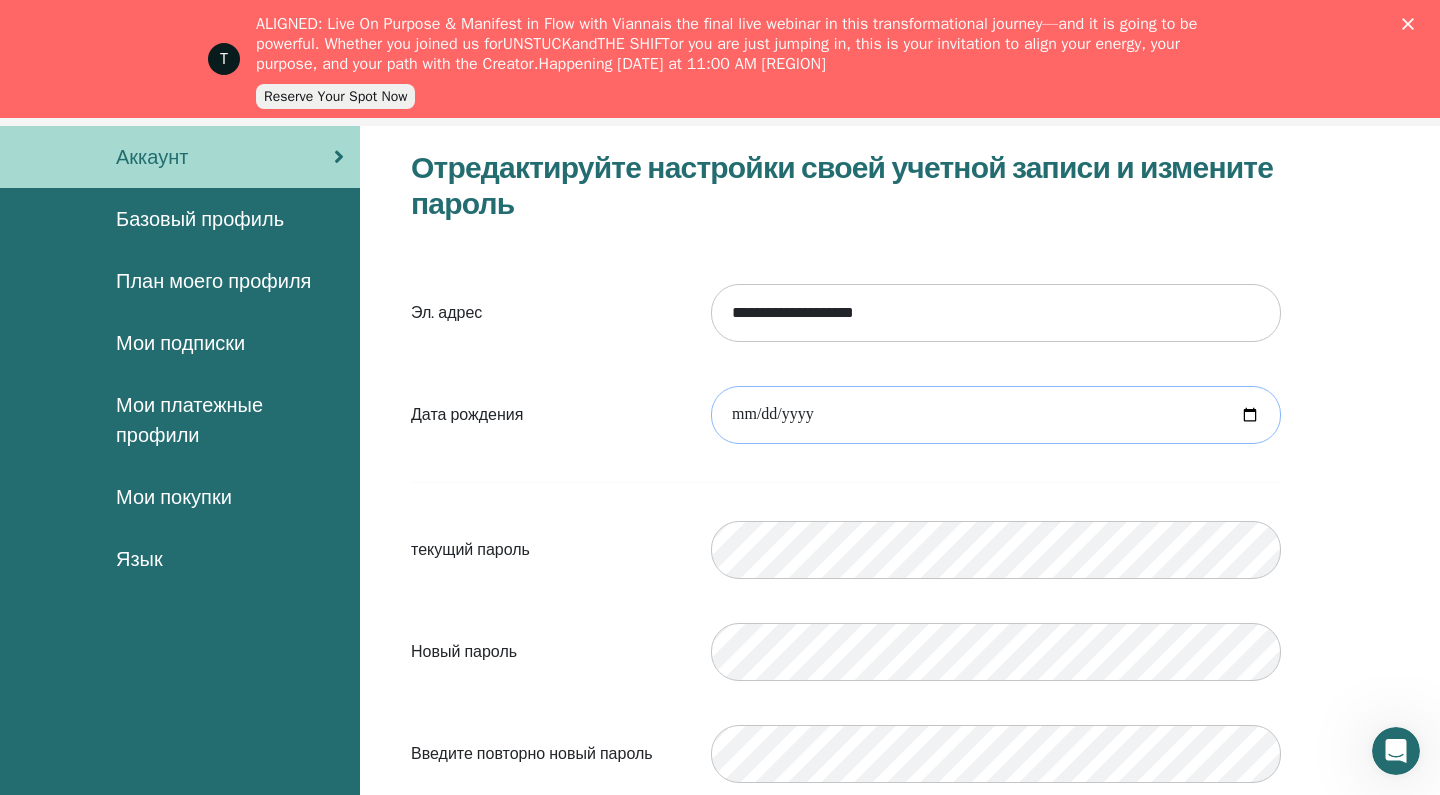 click at bounding box center [996, 415] 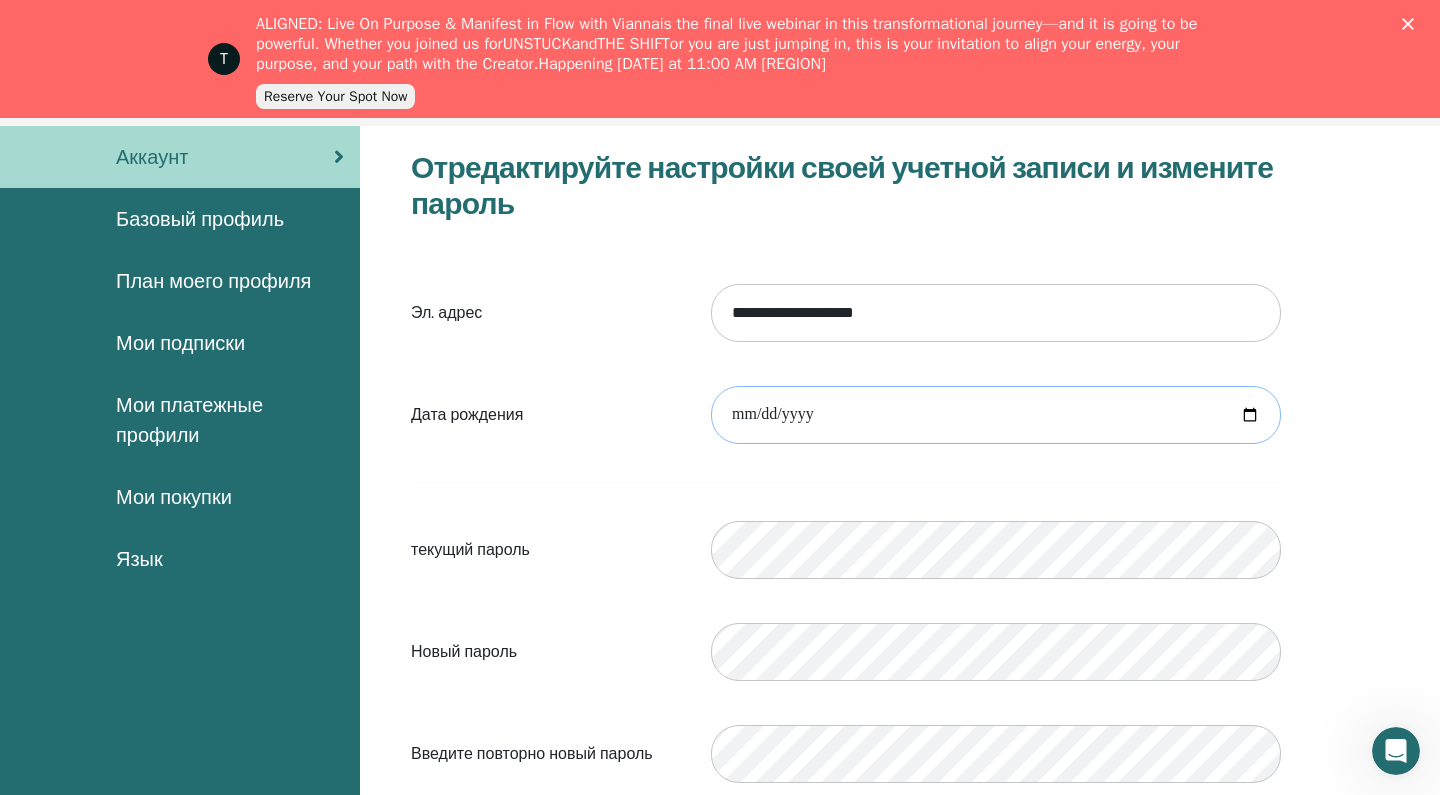 click at bounding box center (996, 415) 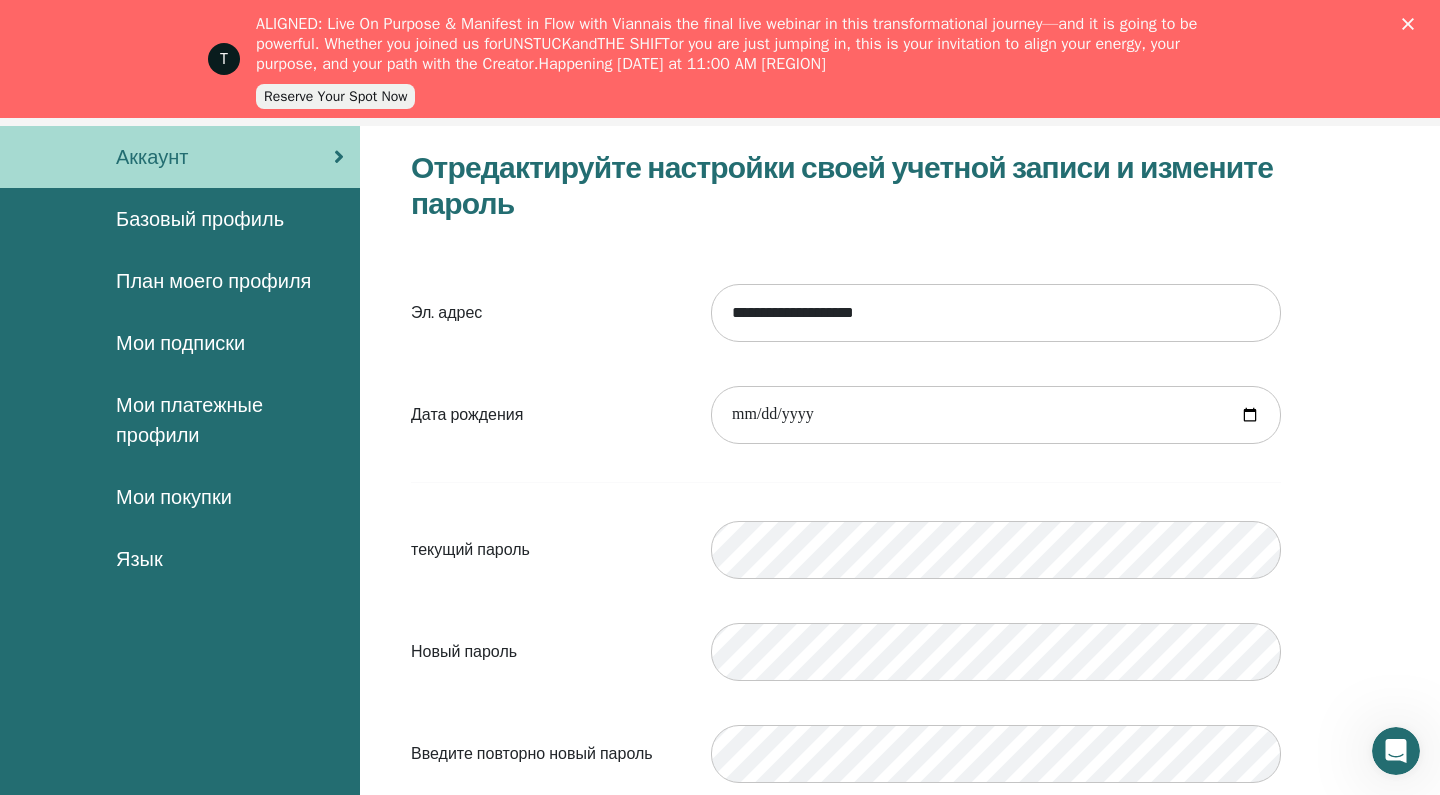 click on "**********" at bounding box center [846, 533] 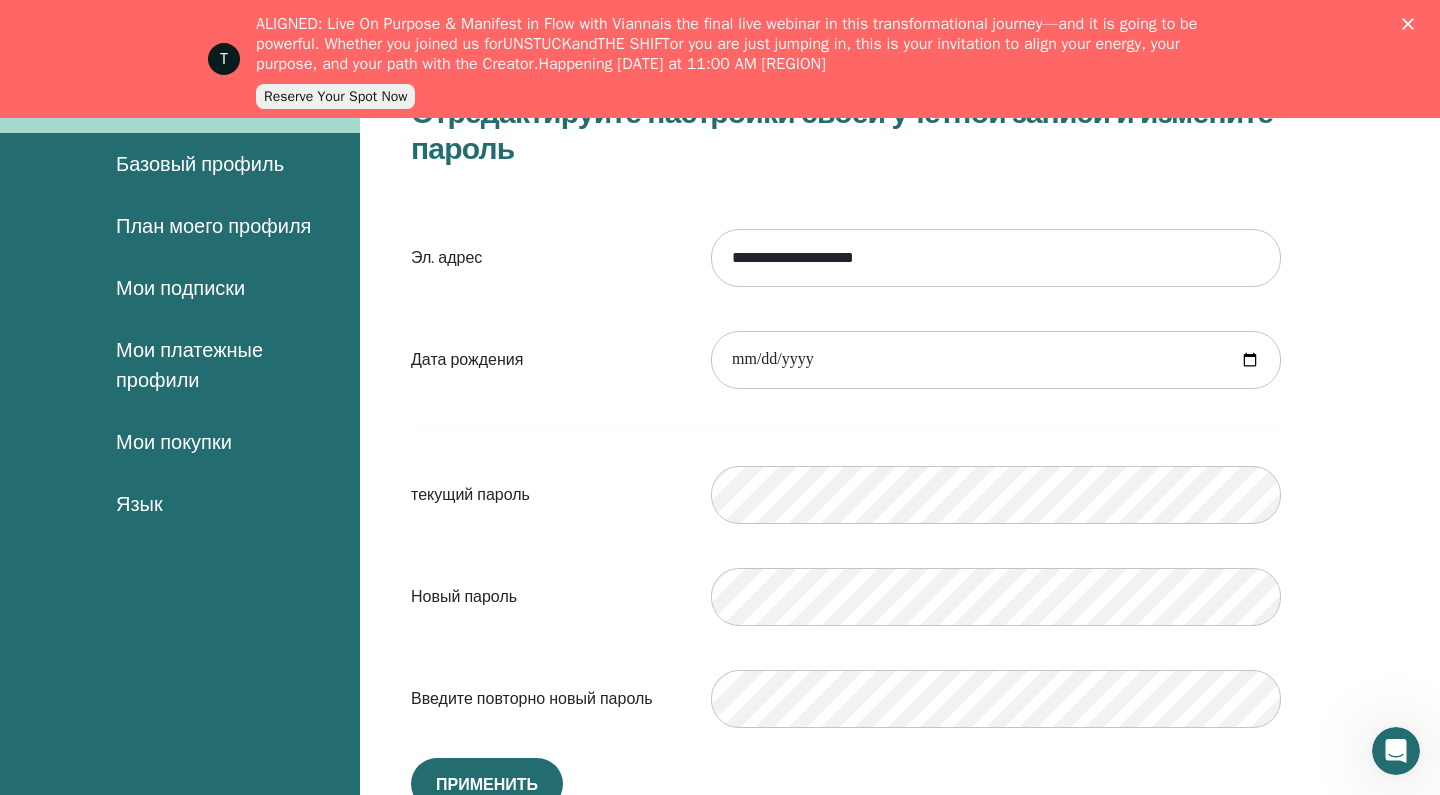scroll, scrollTop: 263, scrollLeft: 0, axis: vertical 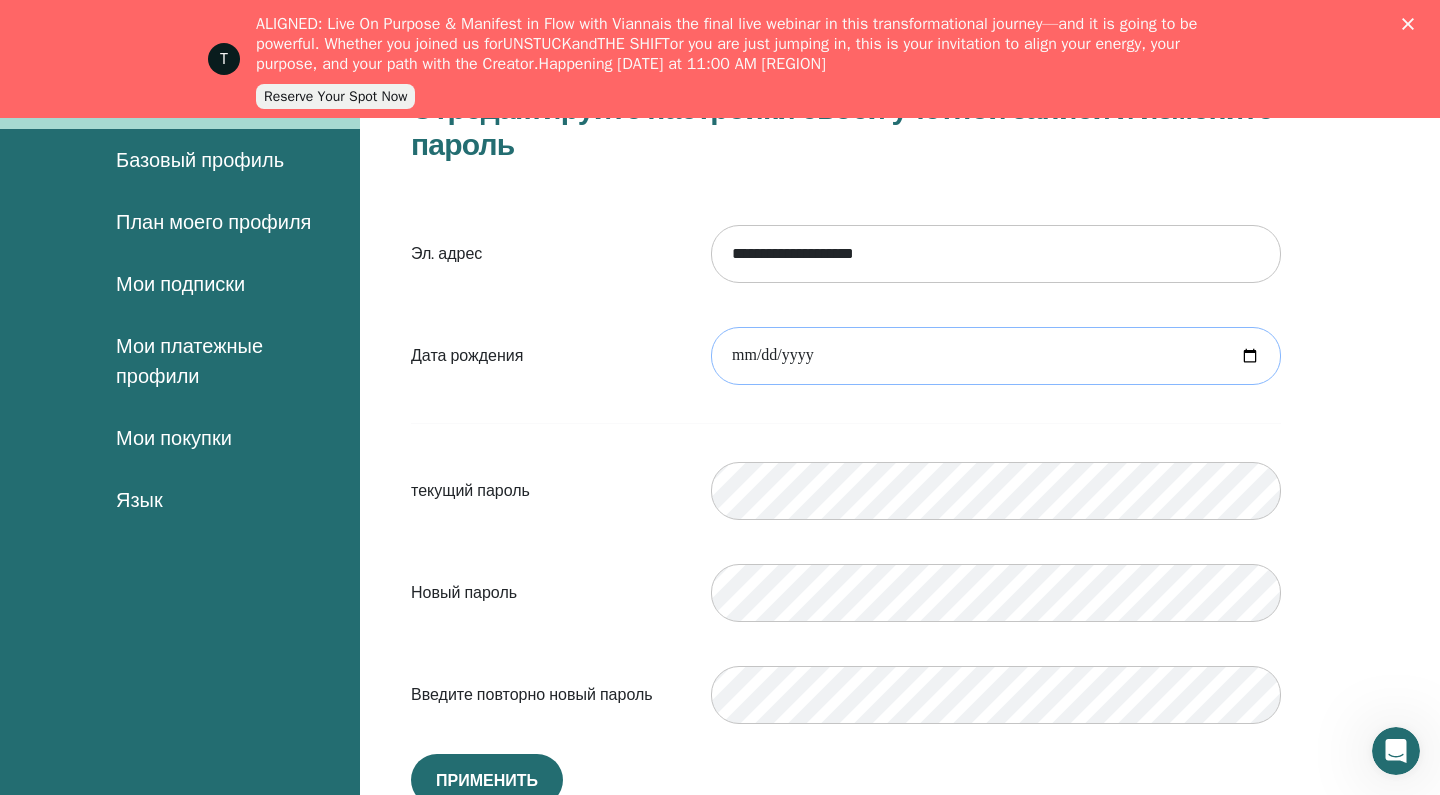 click at bounding box center (996, 356) 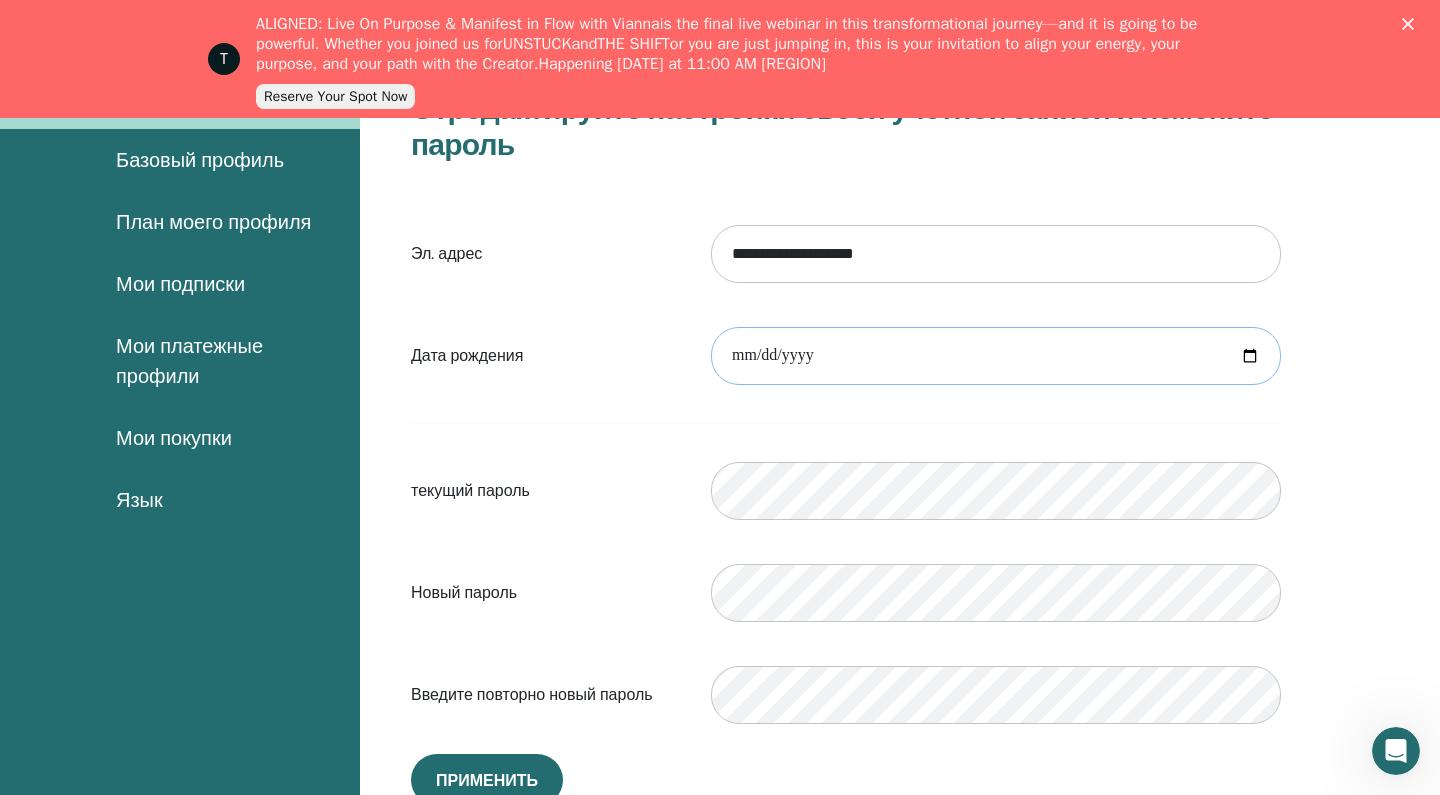 type on "**********" 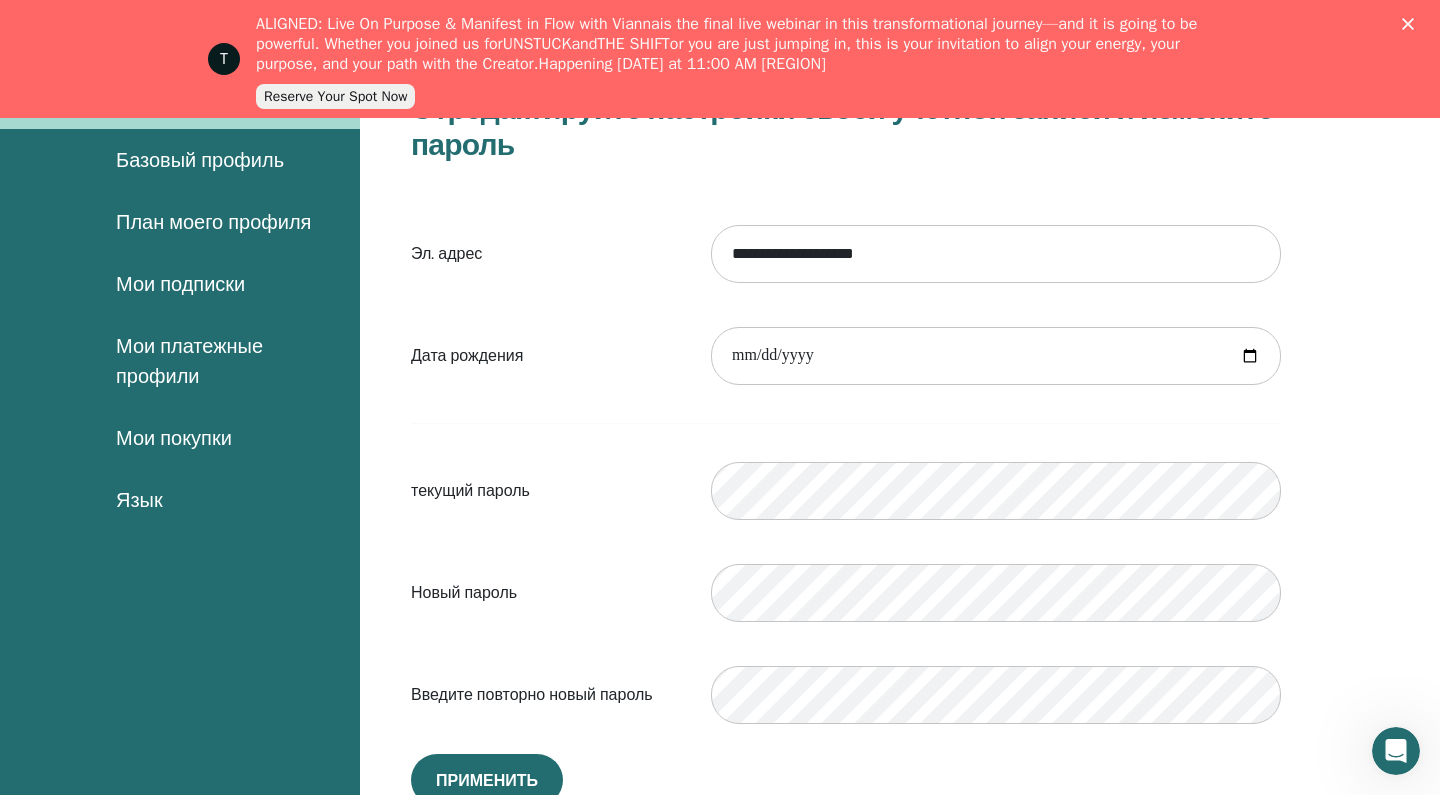 click on "**********" at bounding box center [846, 474] 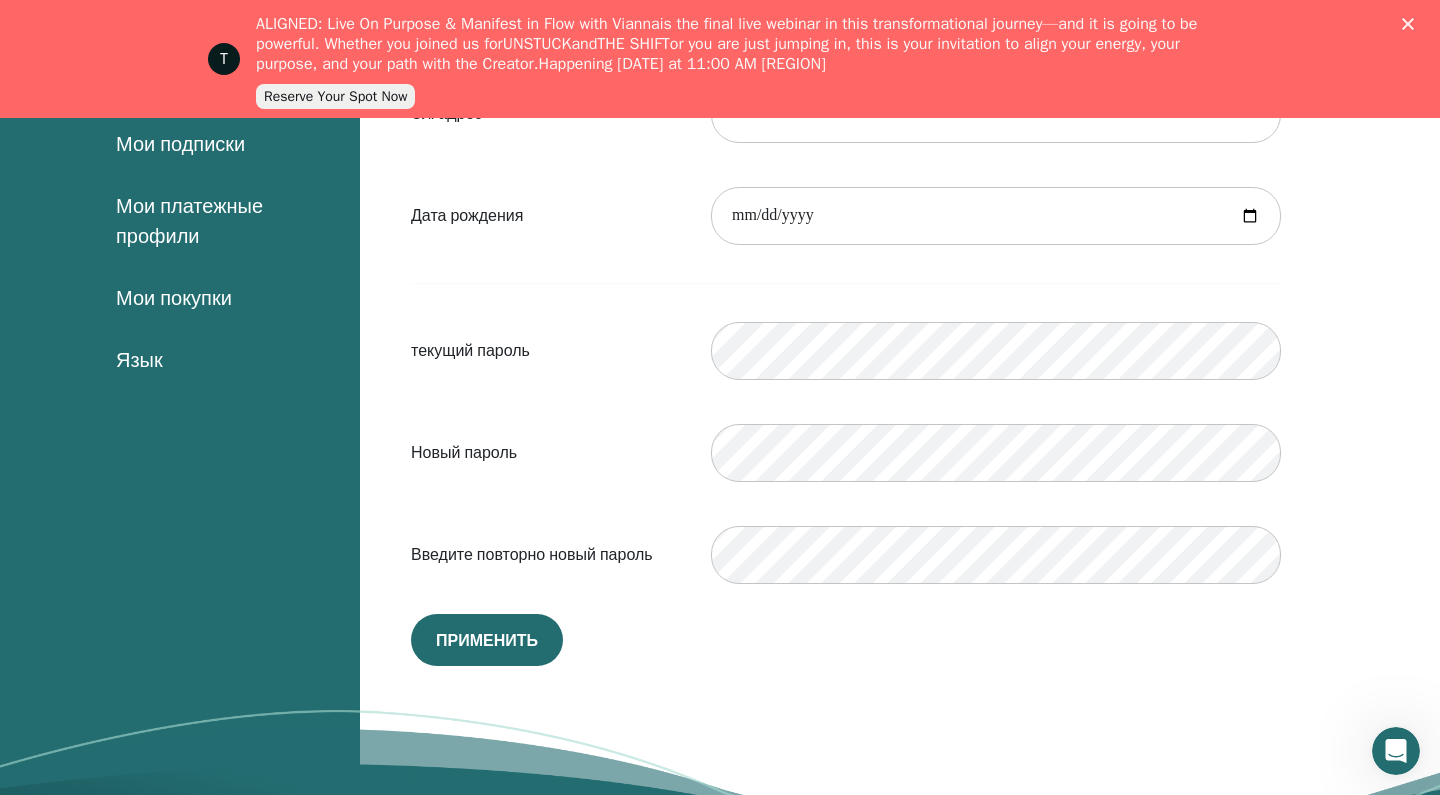 scroll, scrollTop: 404, scrollLeft: 0, axis: vertical 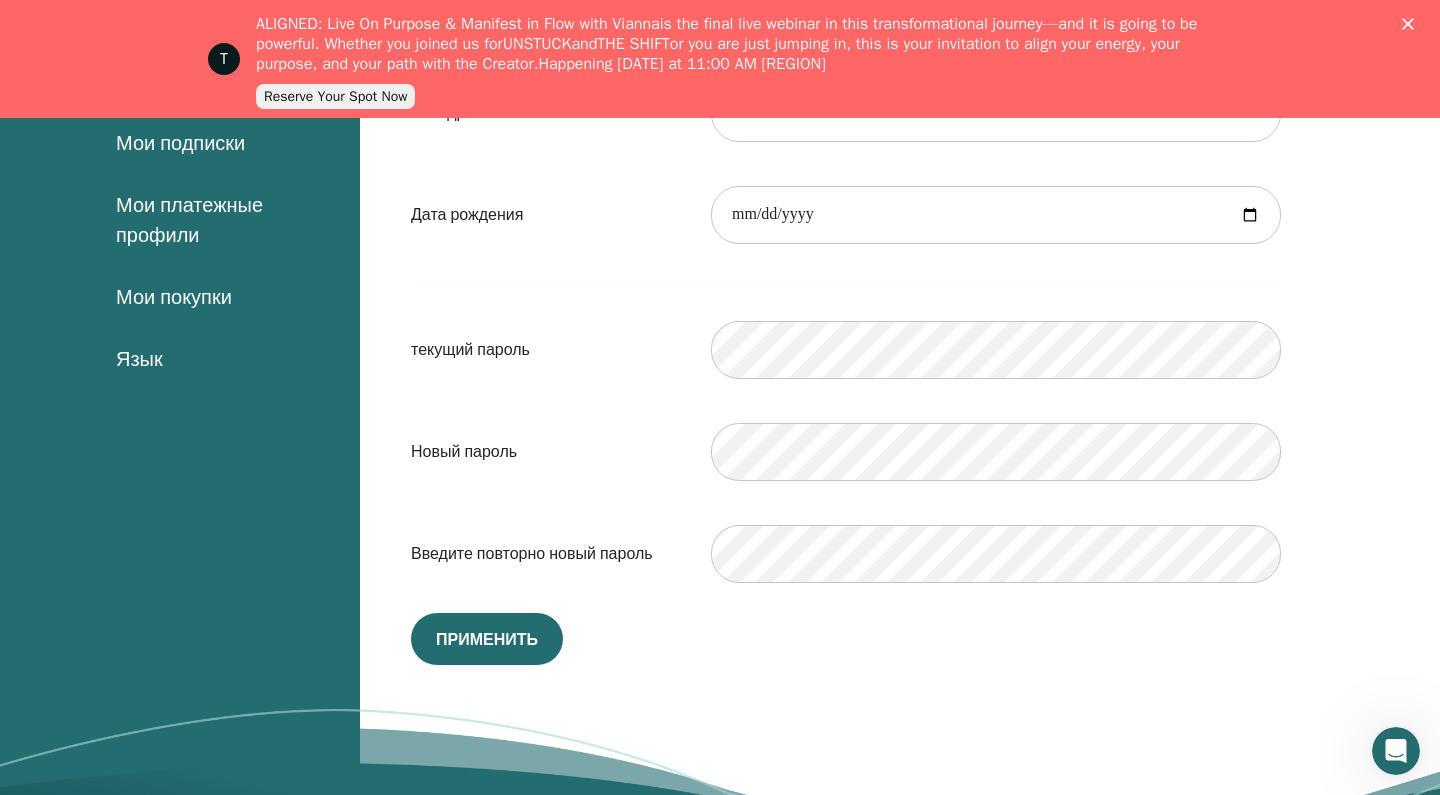 click on "**********" at bounding box center [846, 307] 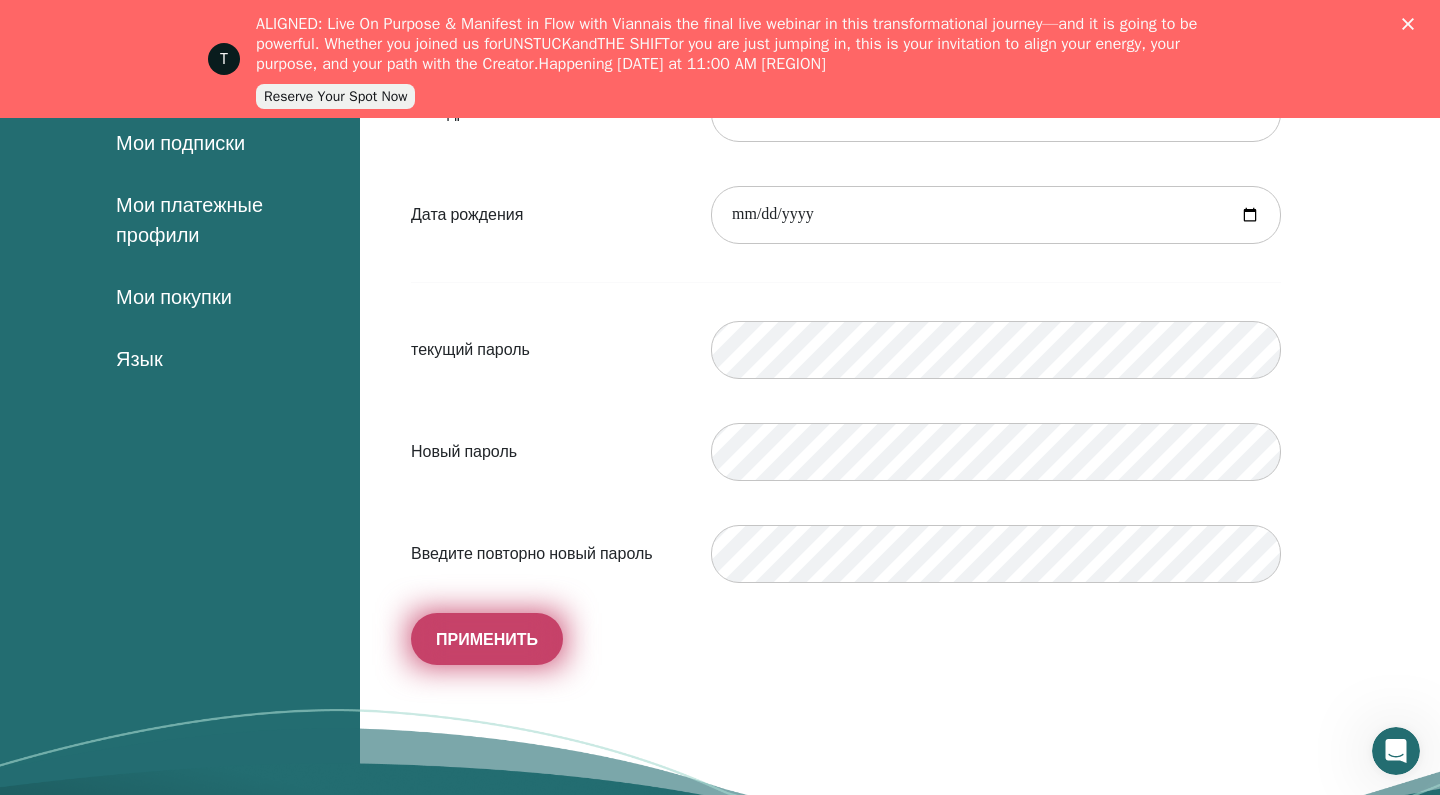 click on "Применить" at bounding box center [487, 639] 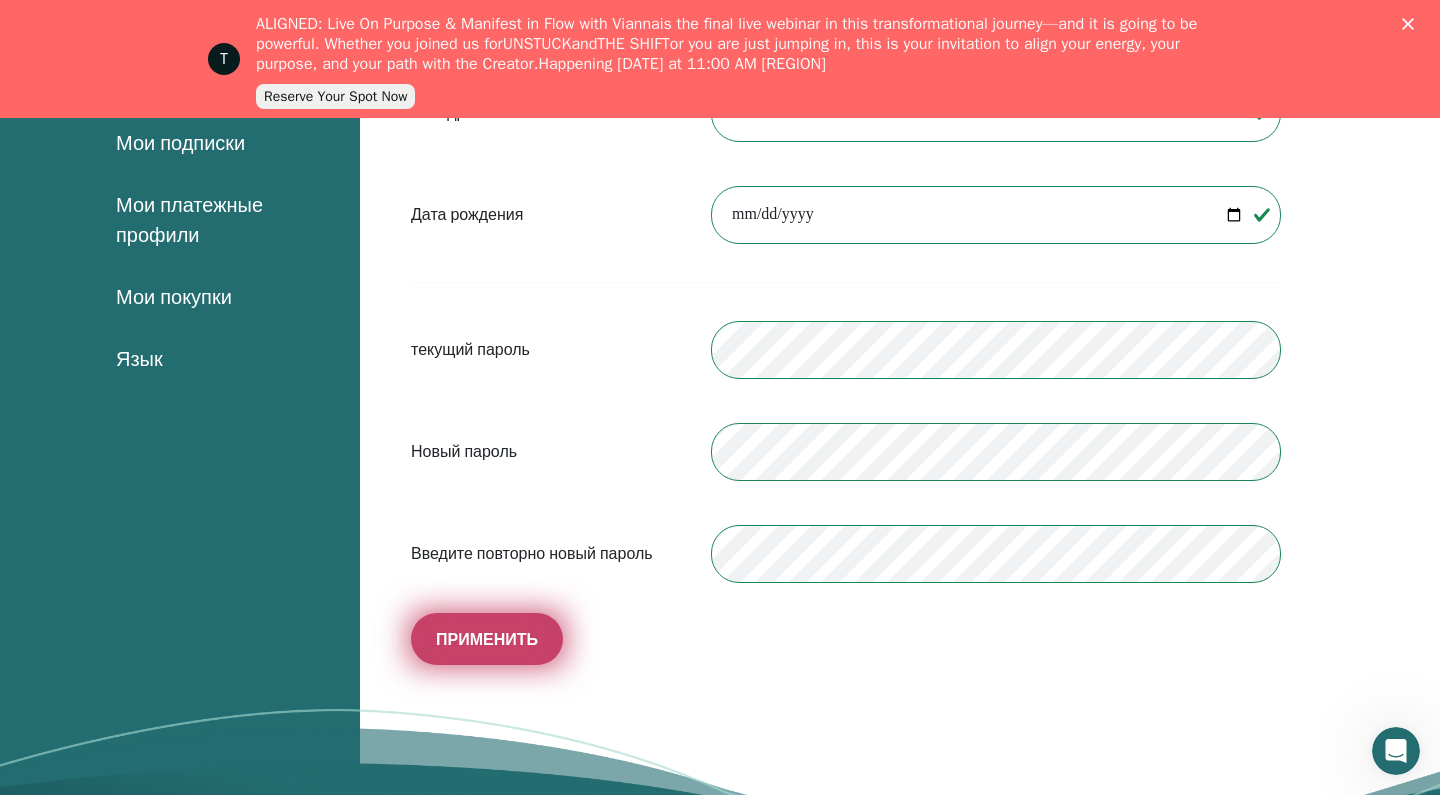 click on "Применить" at bounding box center (487, 639) 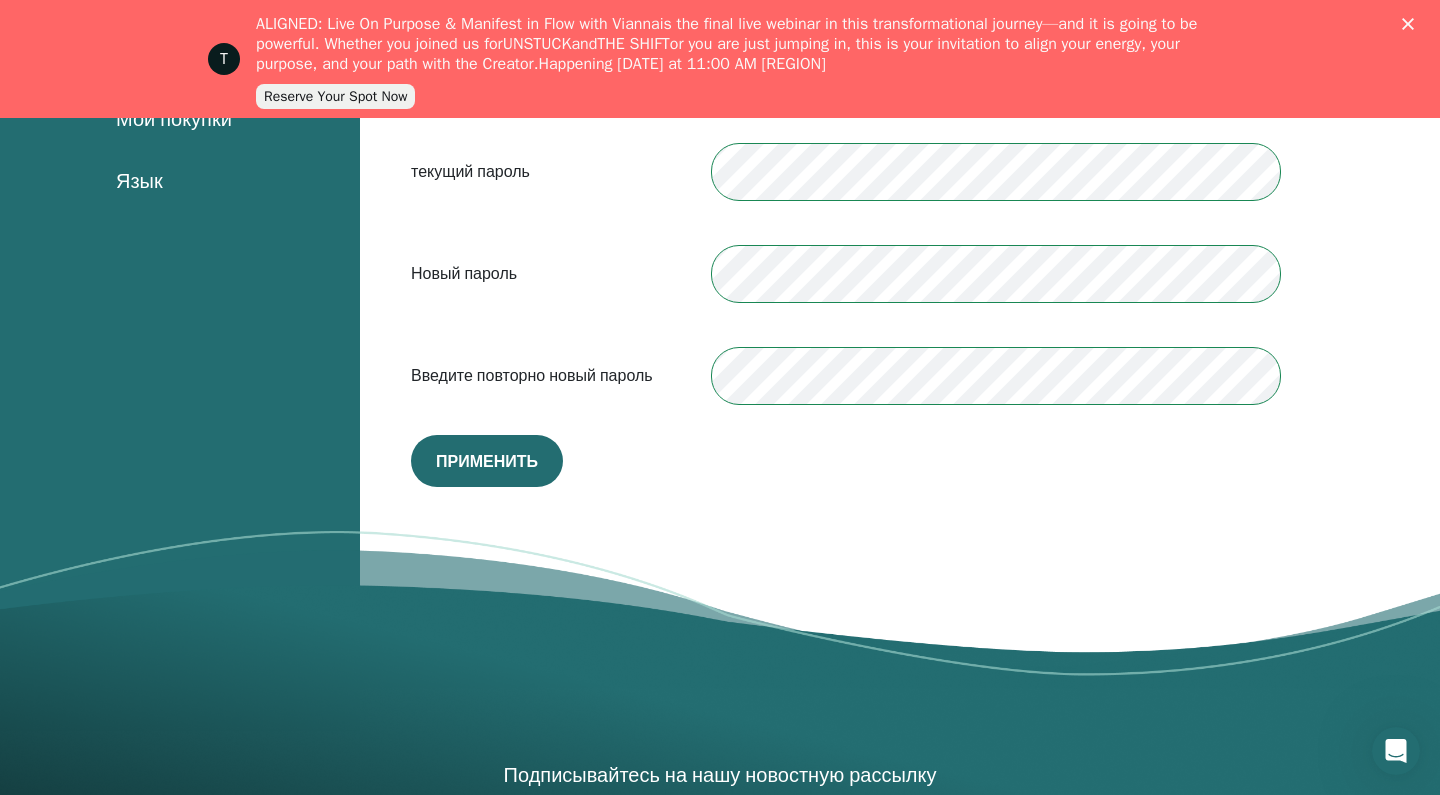 scroll, scrollTop: 562, scrollLeft: 0, axis: vertical 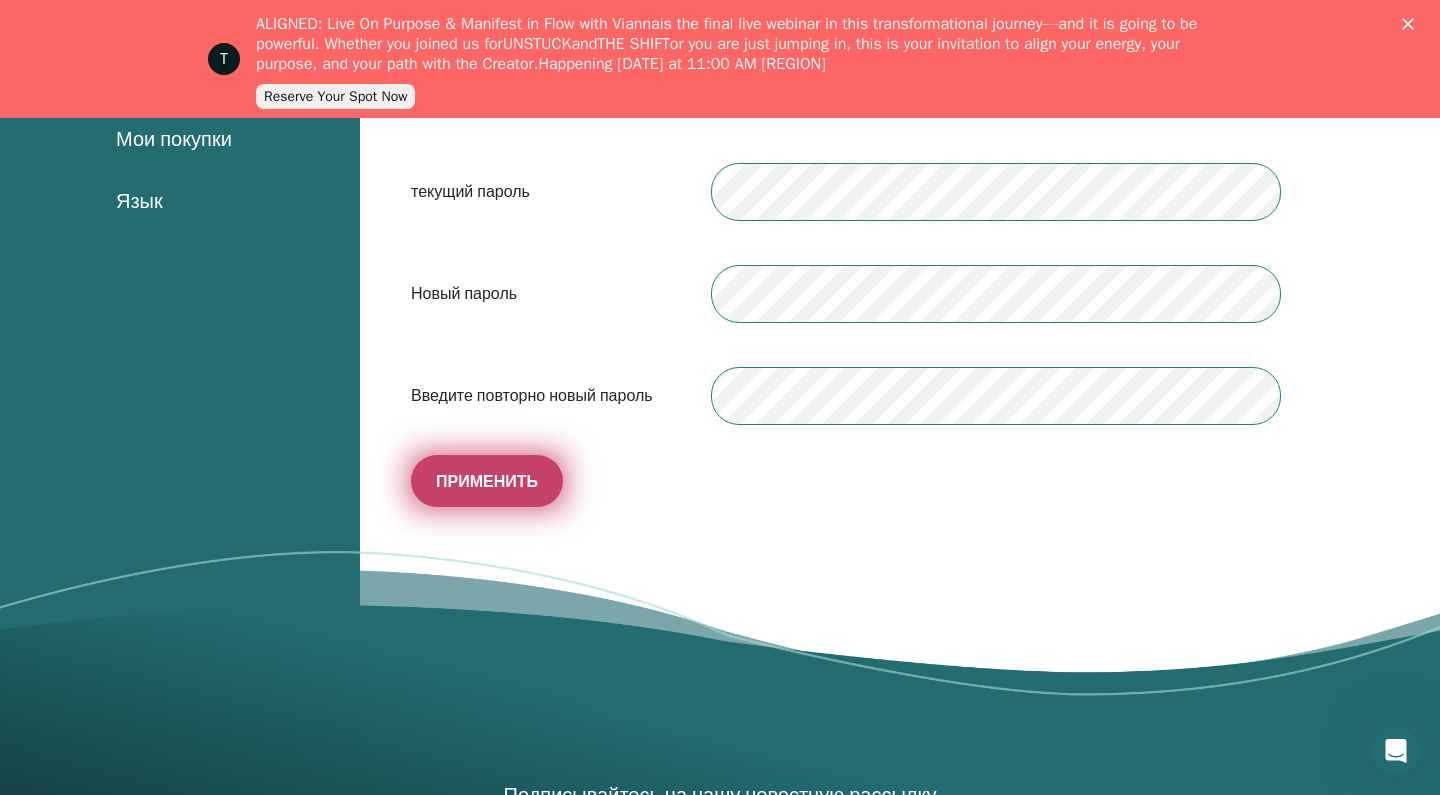 click on "Применить" at bounding box center [487, 481] 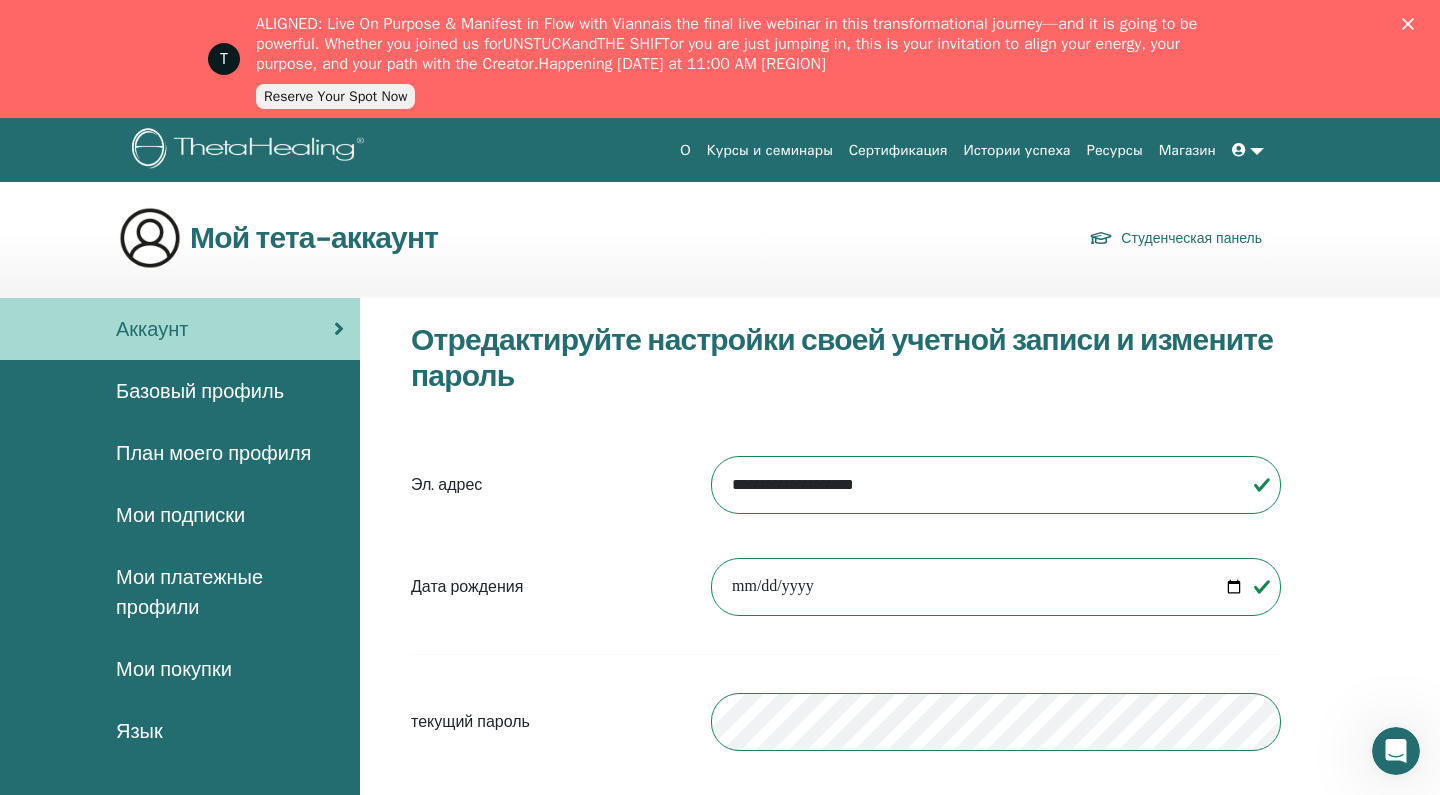 scroll, scrollTop: 0, scrollLeft: 0, axis: both 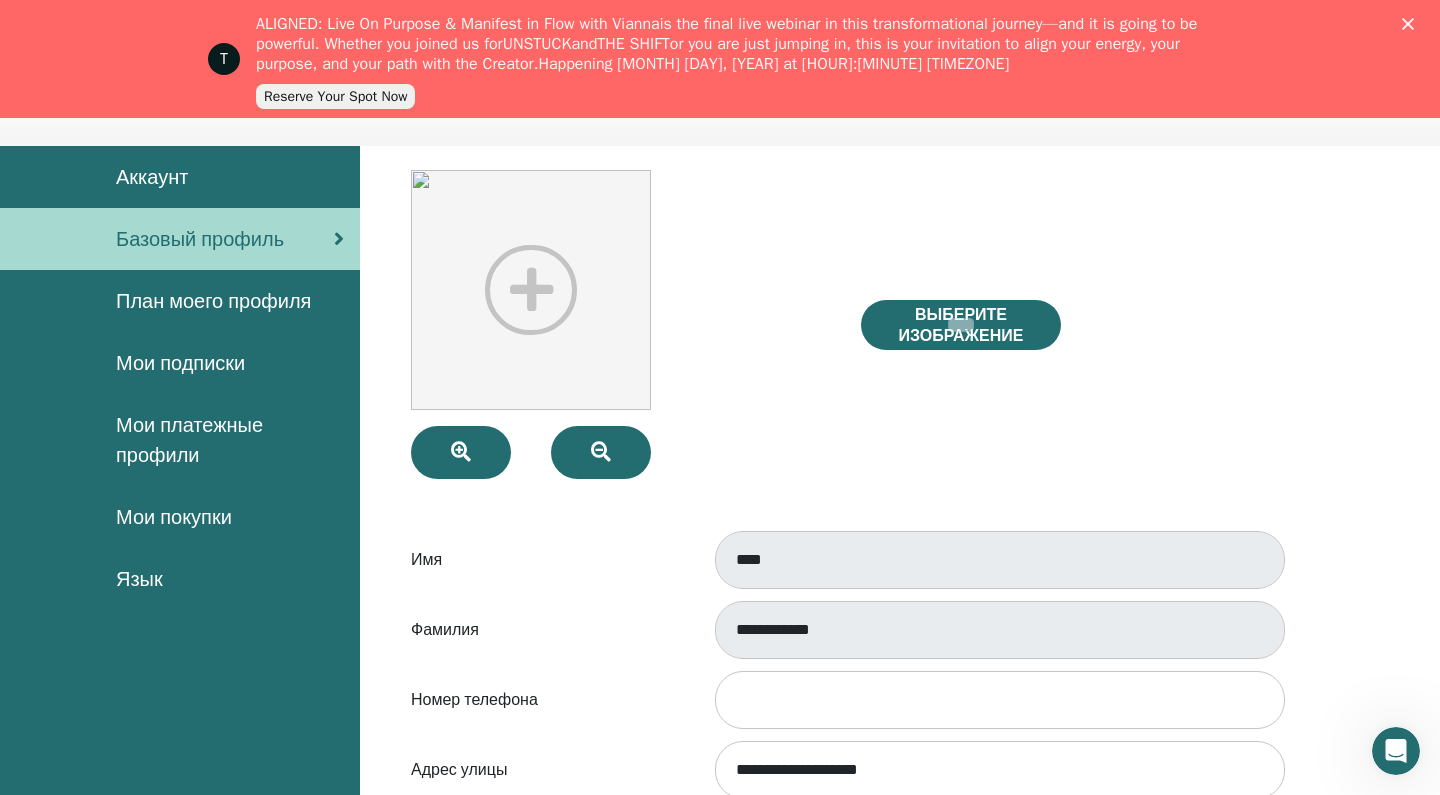 click on "Аккаунт" at bounding box center (180, 177) 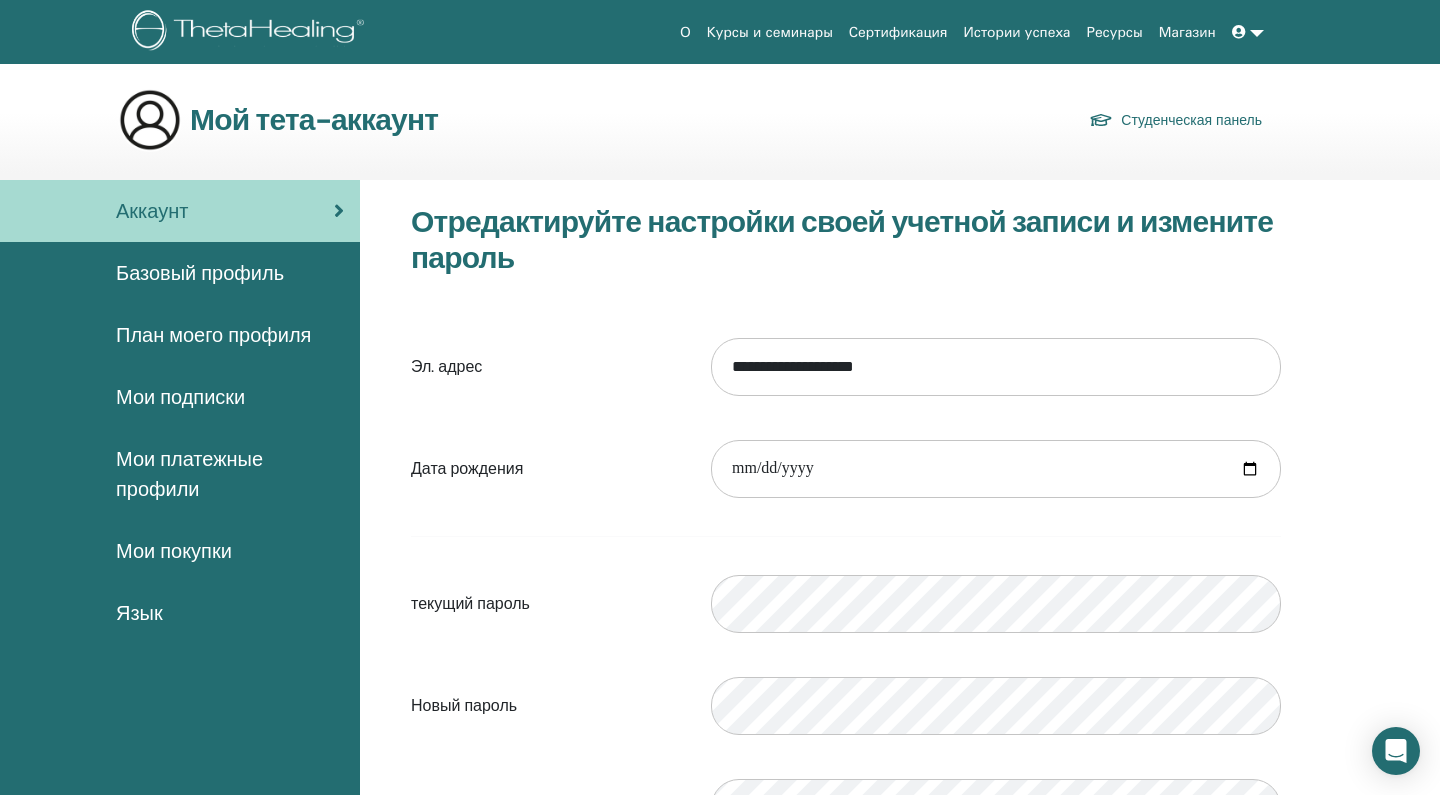 scroll, scrollTop: 0, scrollLeft: 0, axis: both 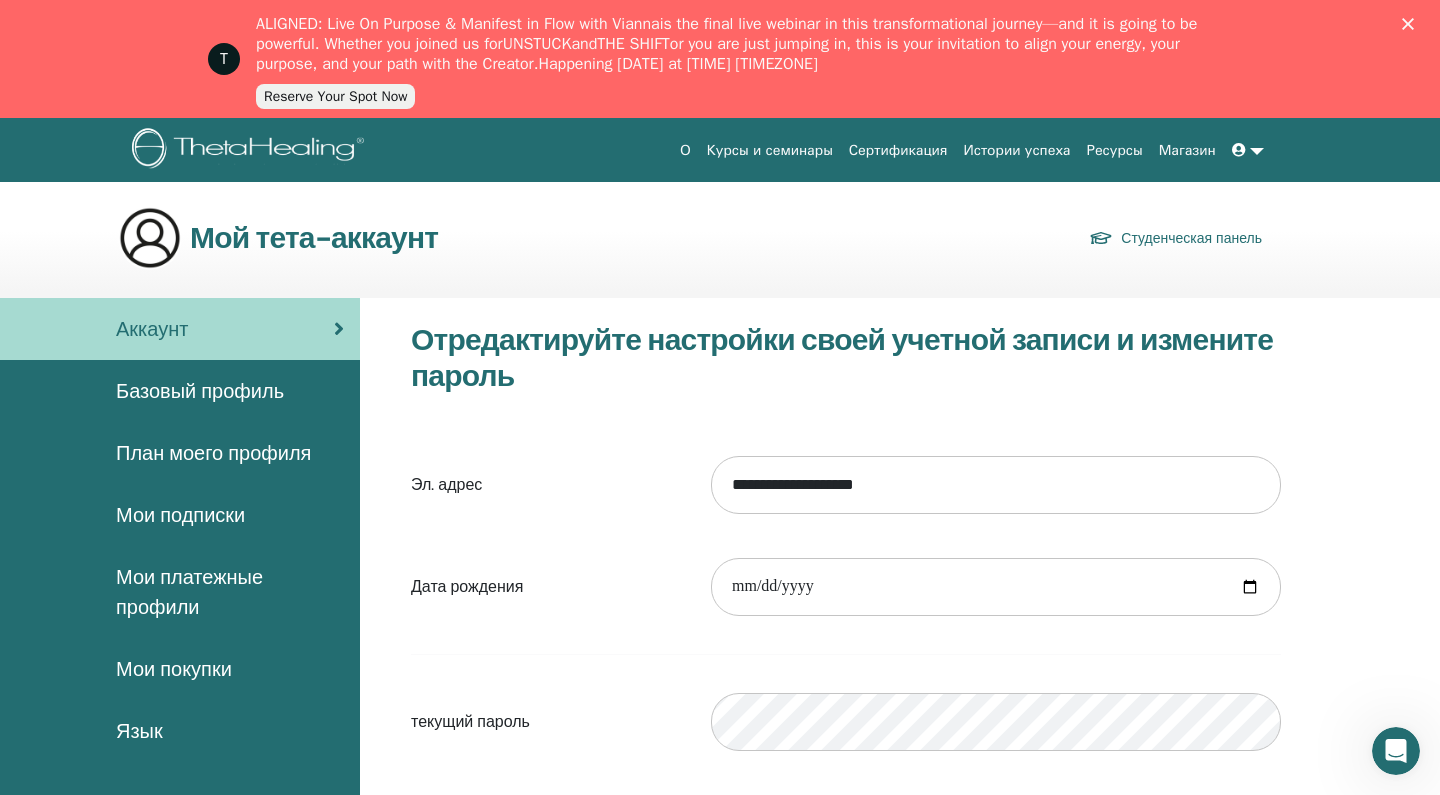 click at bounding box center [251, 150] 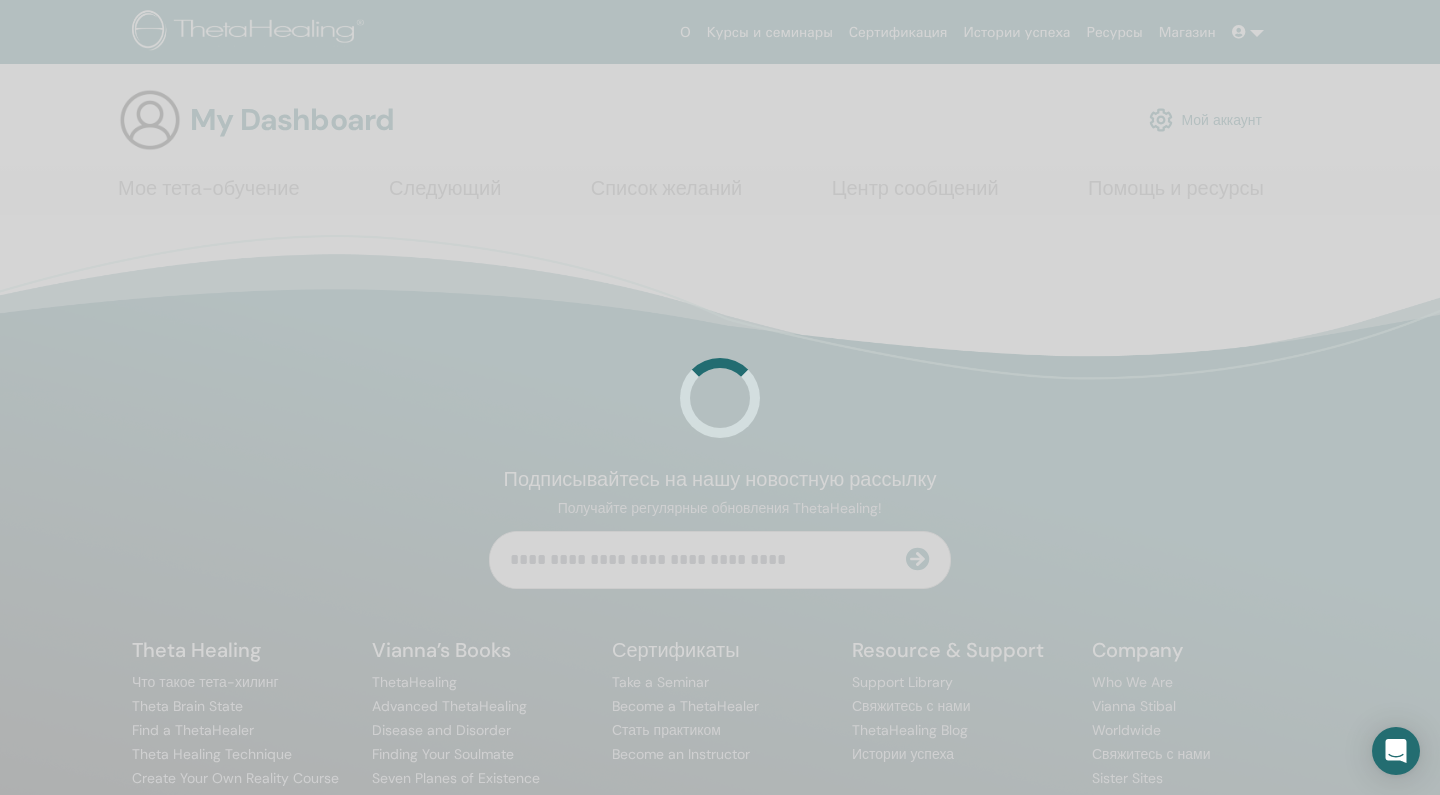 scroll, scrollTop: 0, scrollLeft: 0, axis: both 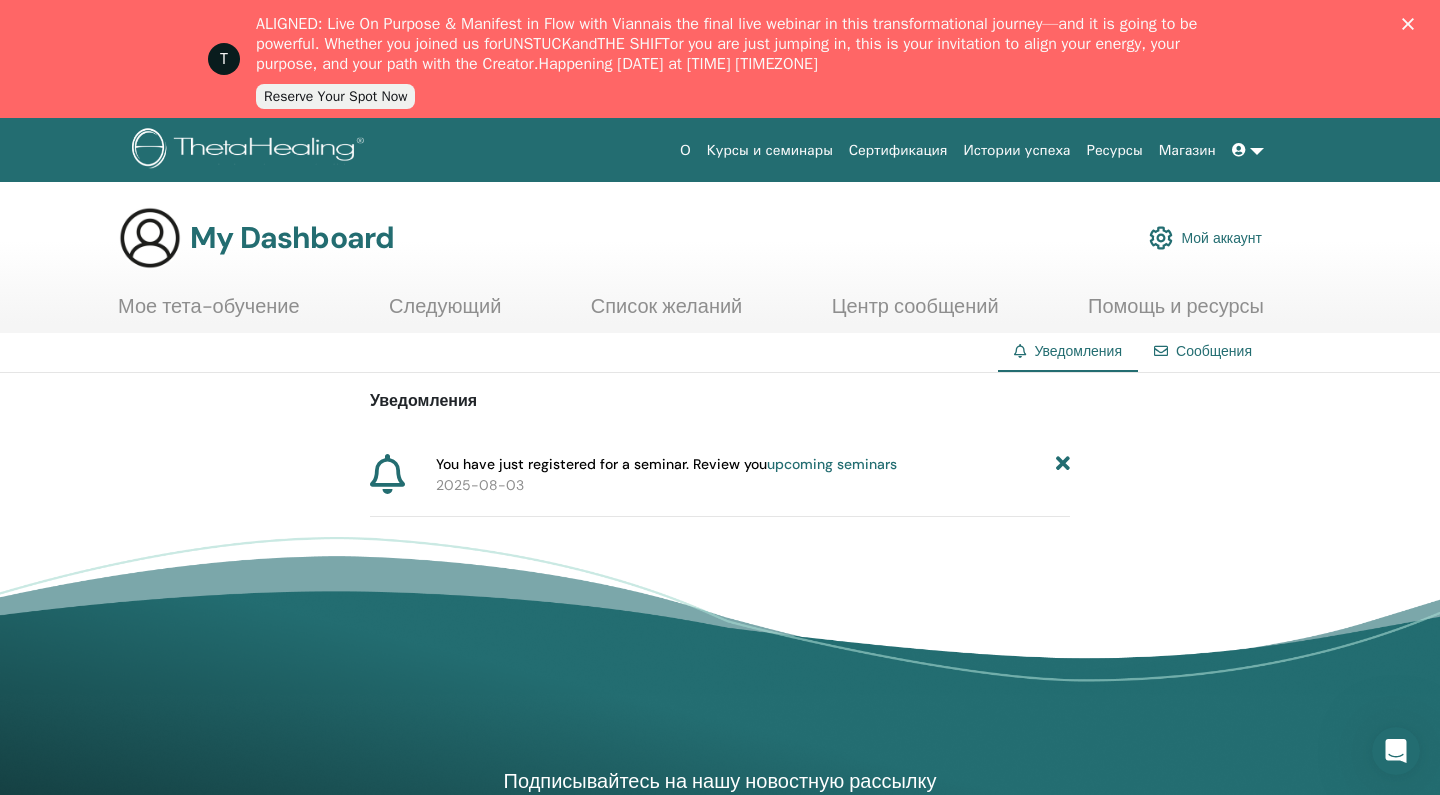 click on "2025-08-03" at bounding box center [753, 485] 